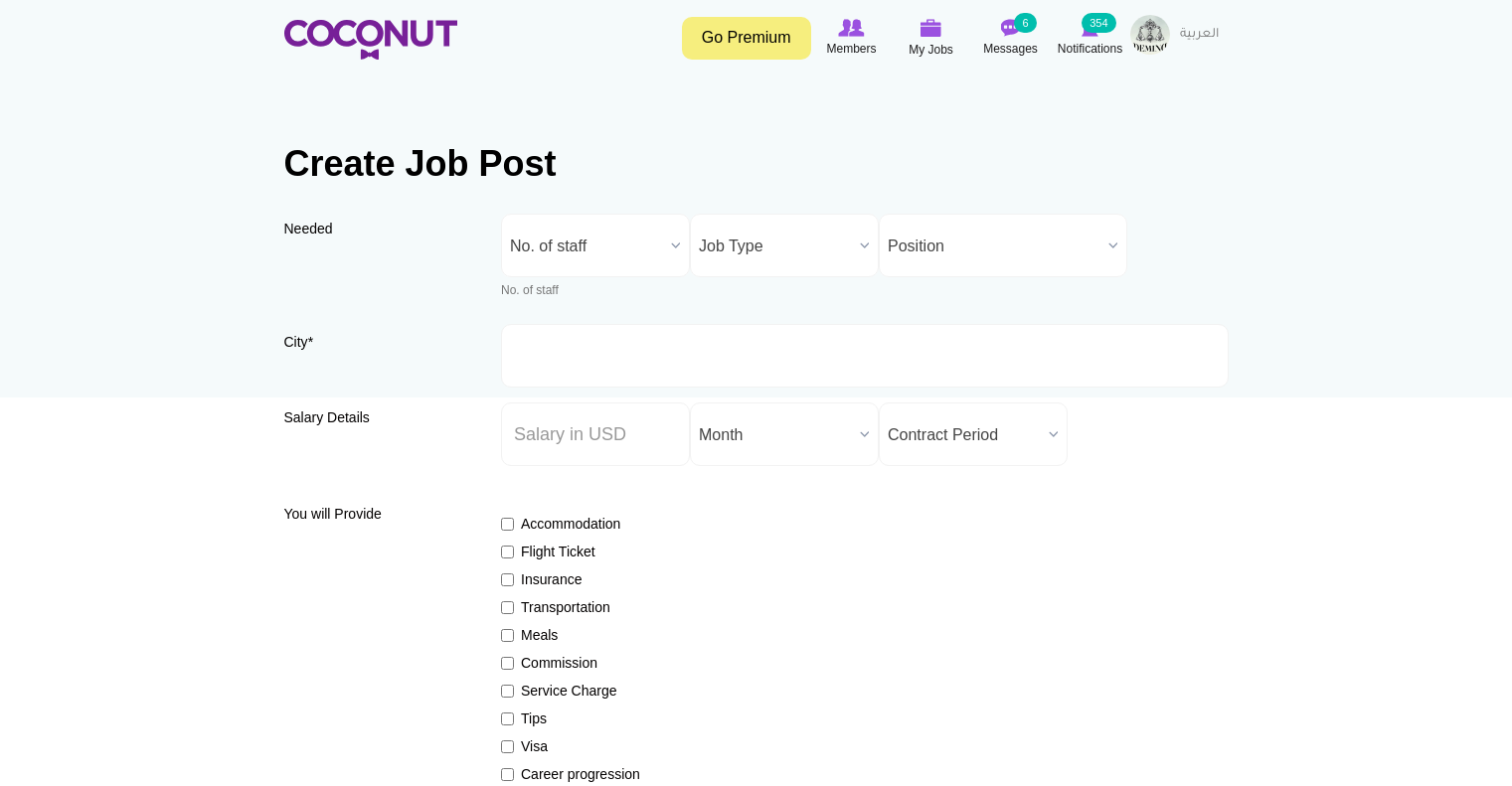 scroll, scrollTop: 0, scrollLeft: 0, axis: both 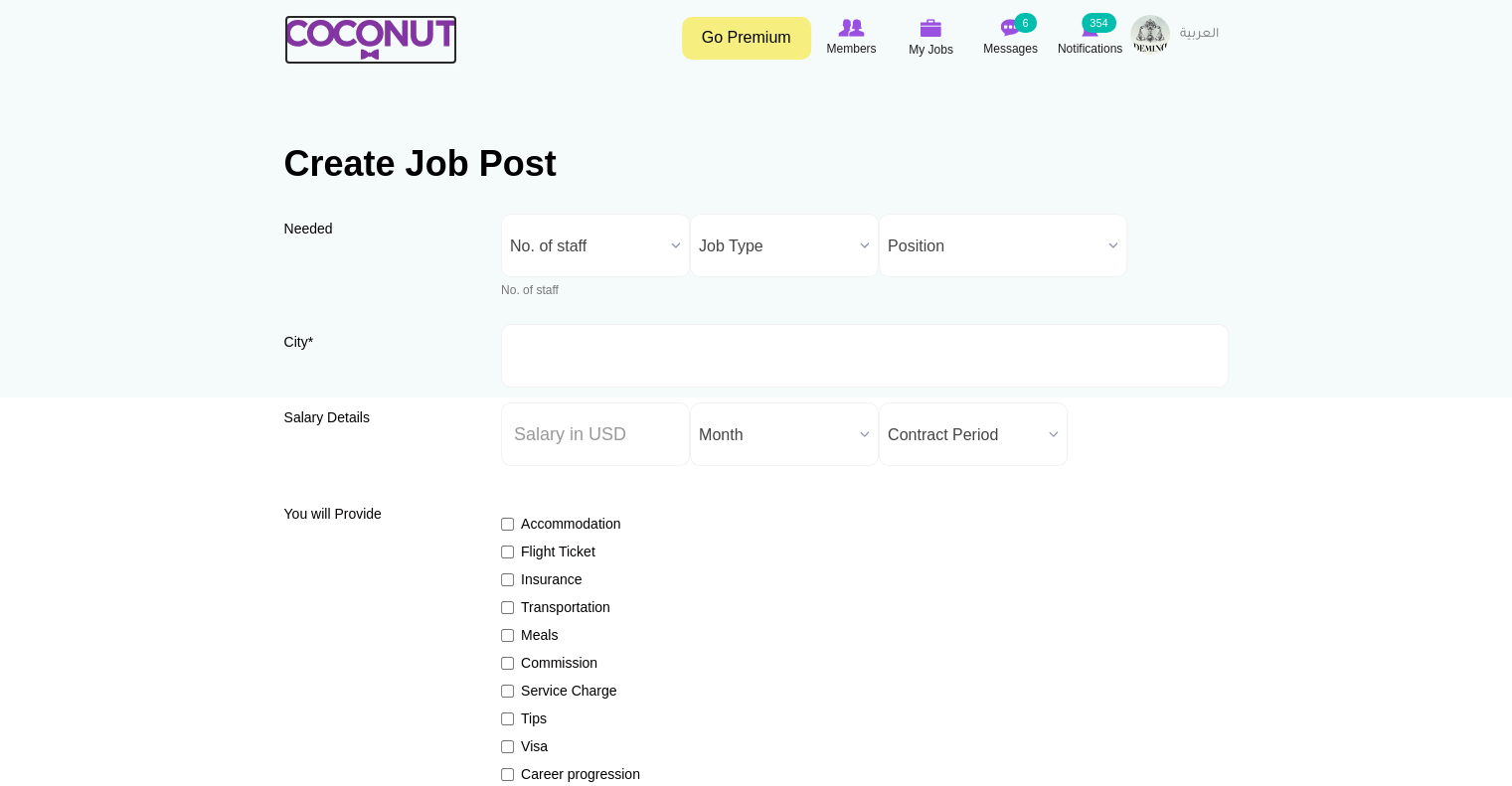 click at bounding box center [371, 40] 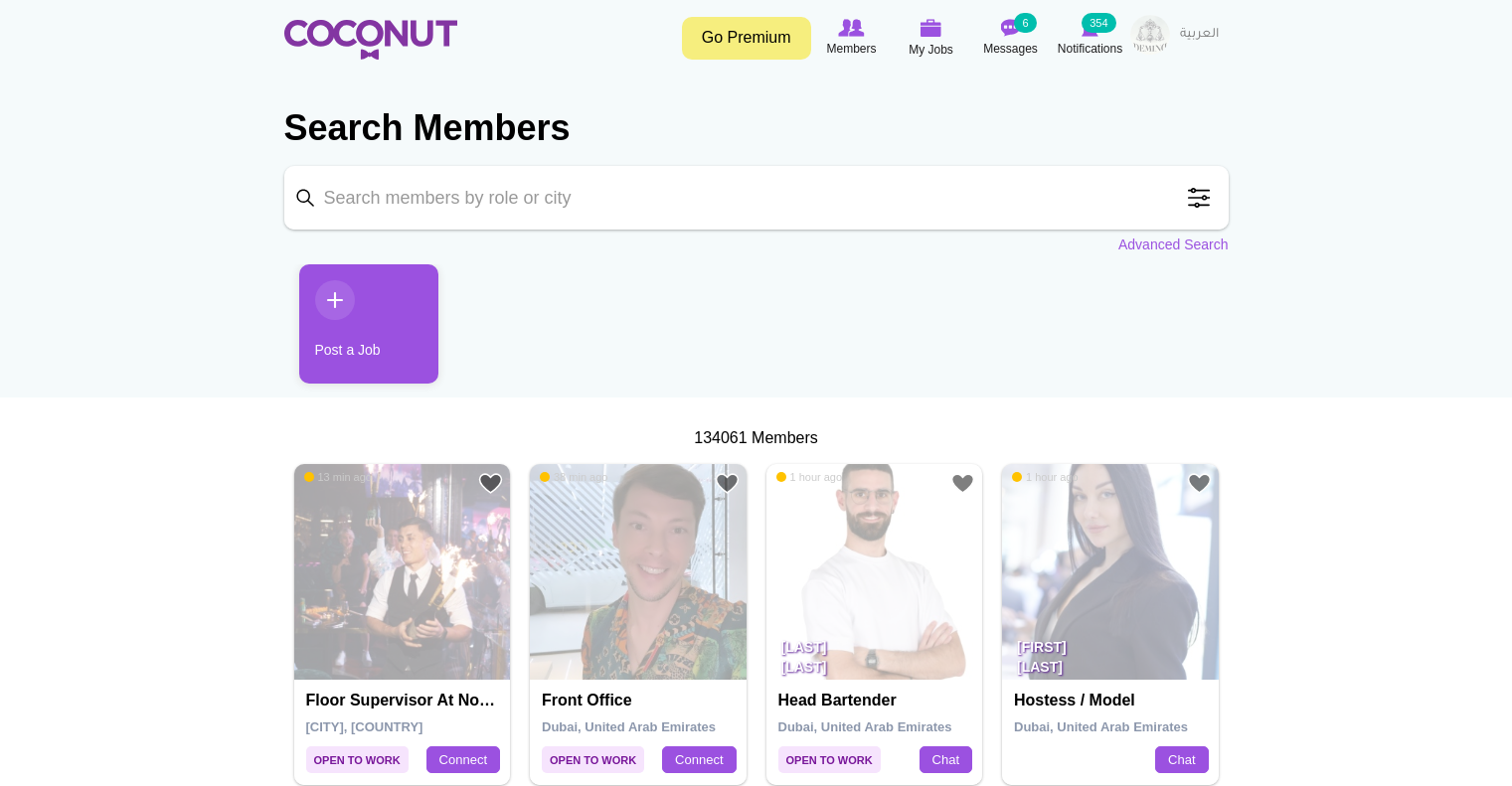 scroll, scrollTop: 0, scrollLeft: 0, axis: both 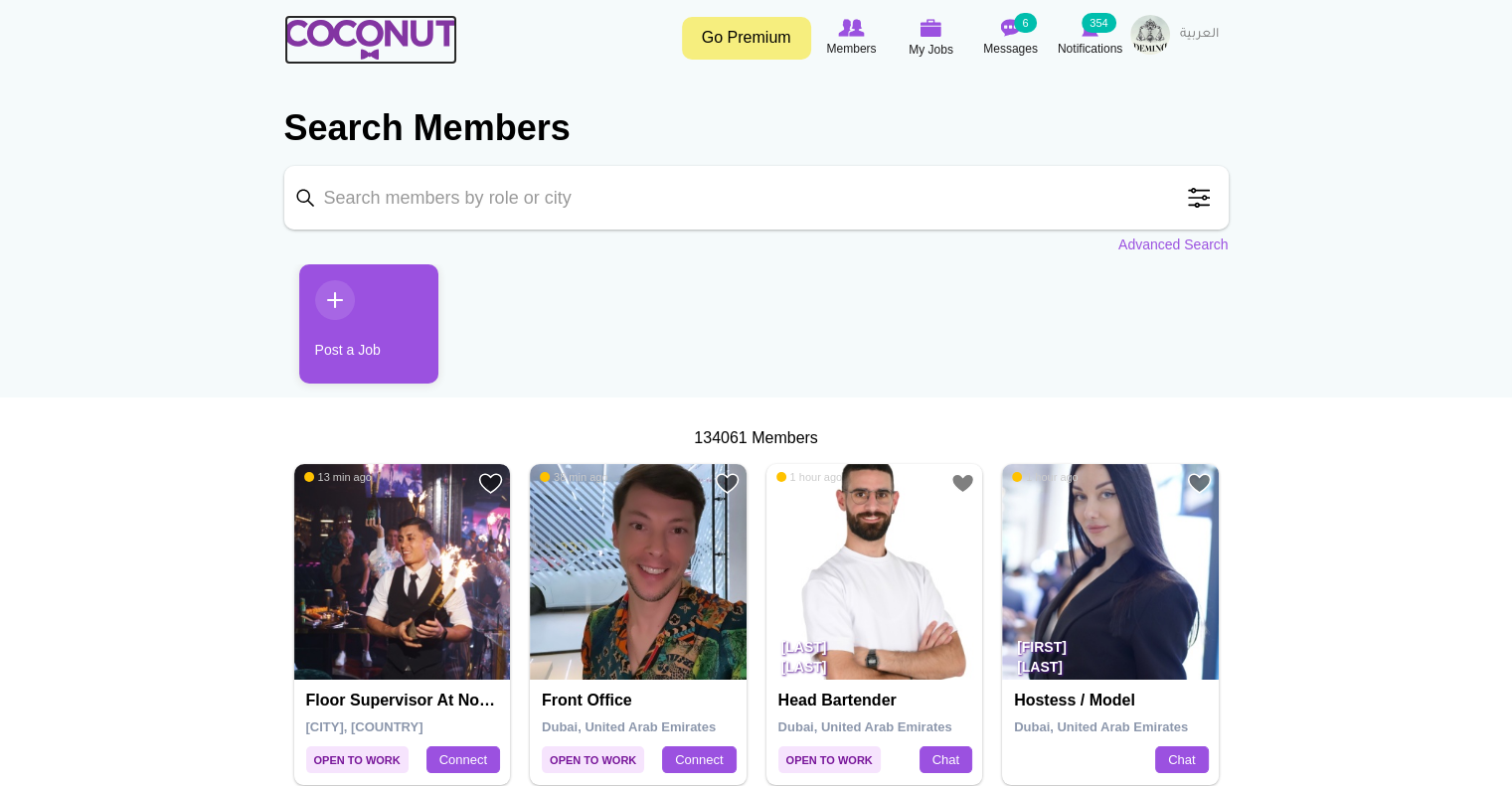click at bounding box center [371, 40] 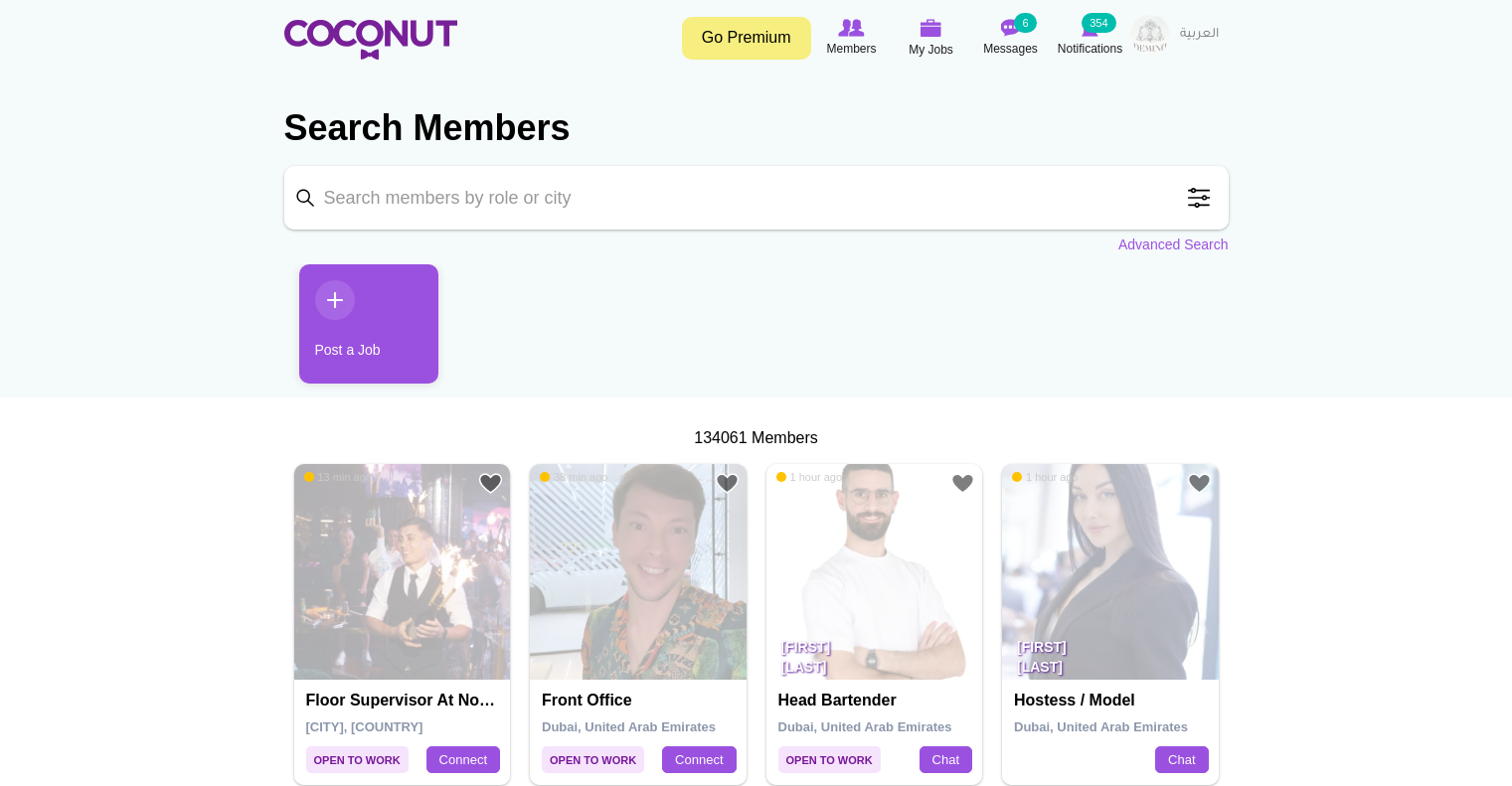 scroll, scrollTop: 0, scrollLeft: 0, axis: both 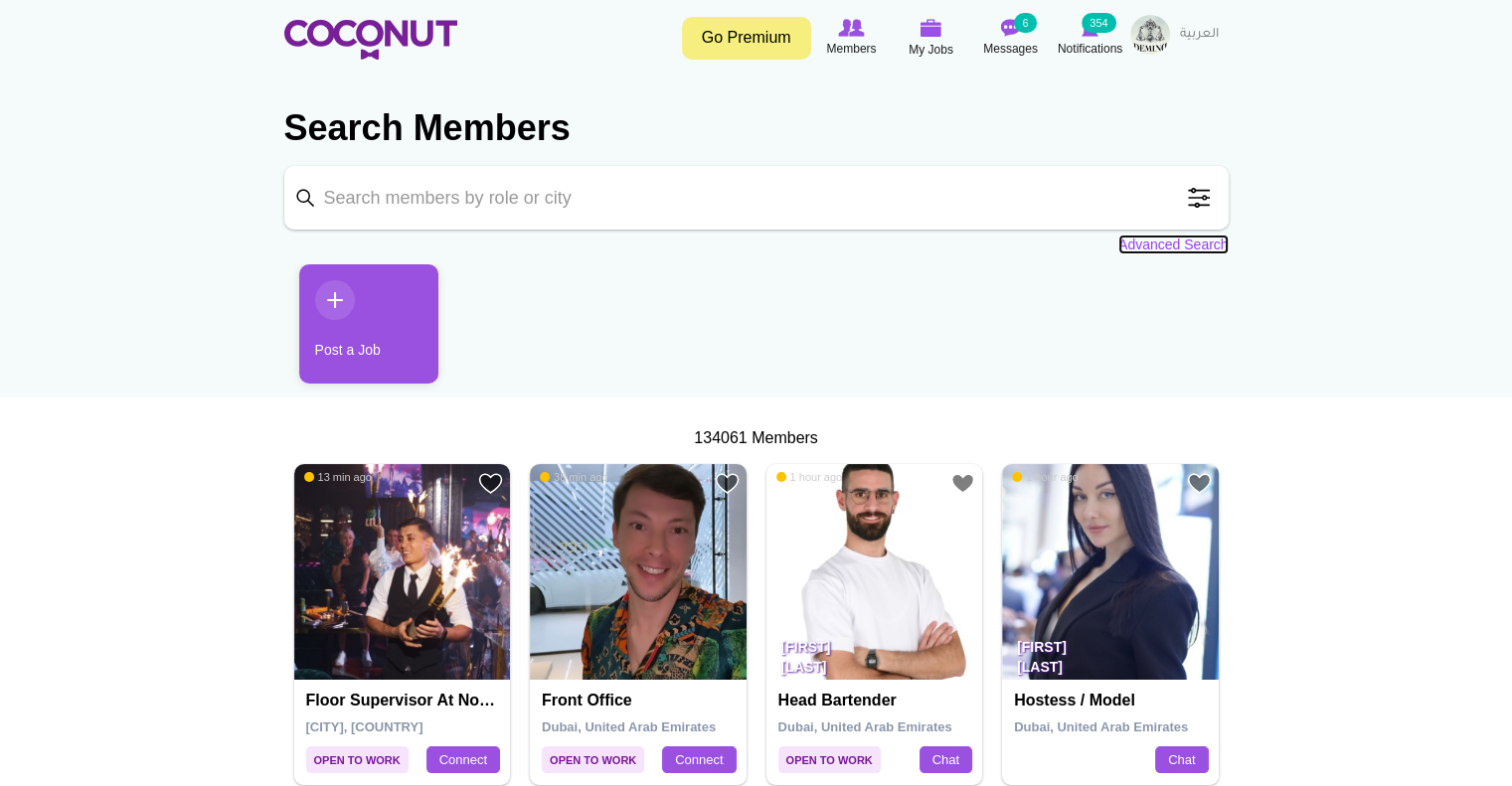 click on "Advanced Search" at bounding box center [1173, 244] 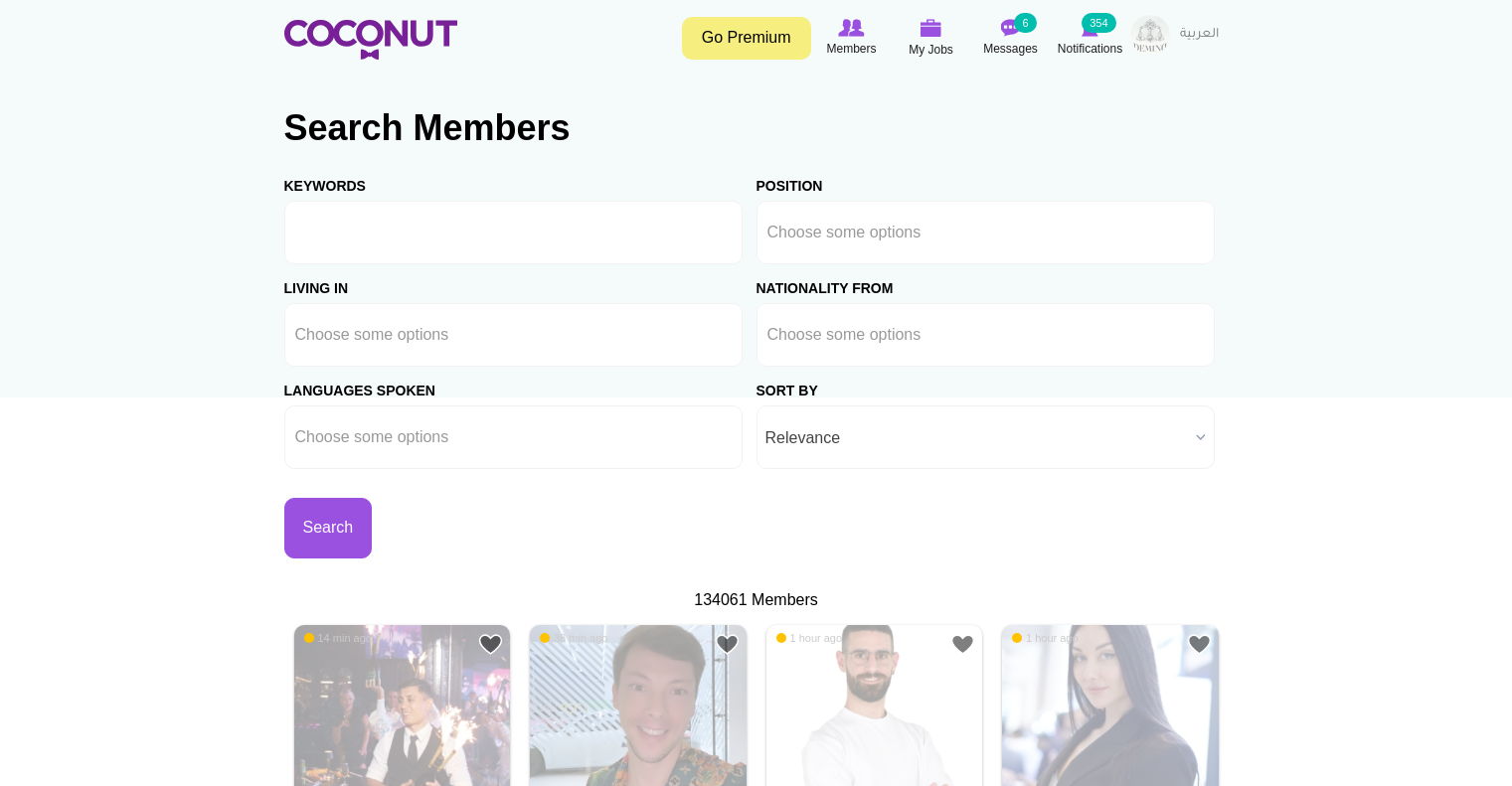 scroll, scrollTop: 0, scrollLeft: 0, axis: both 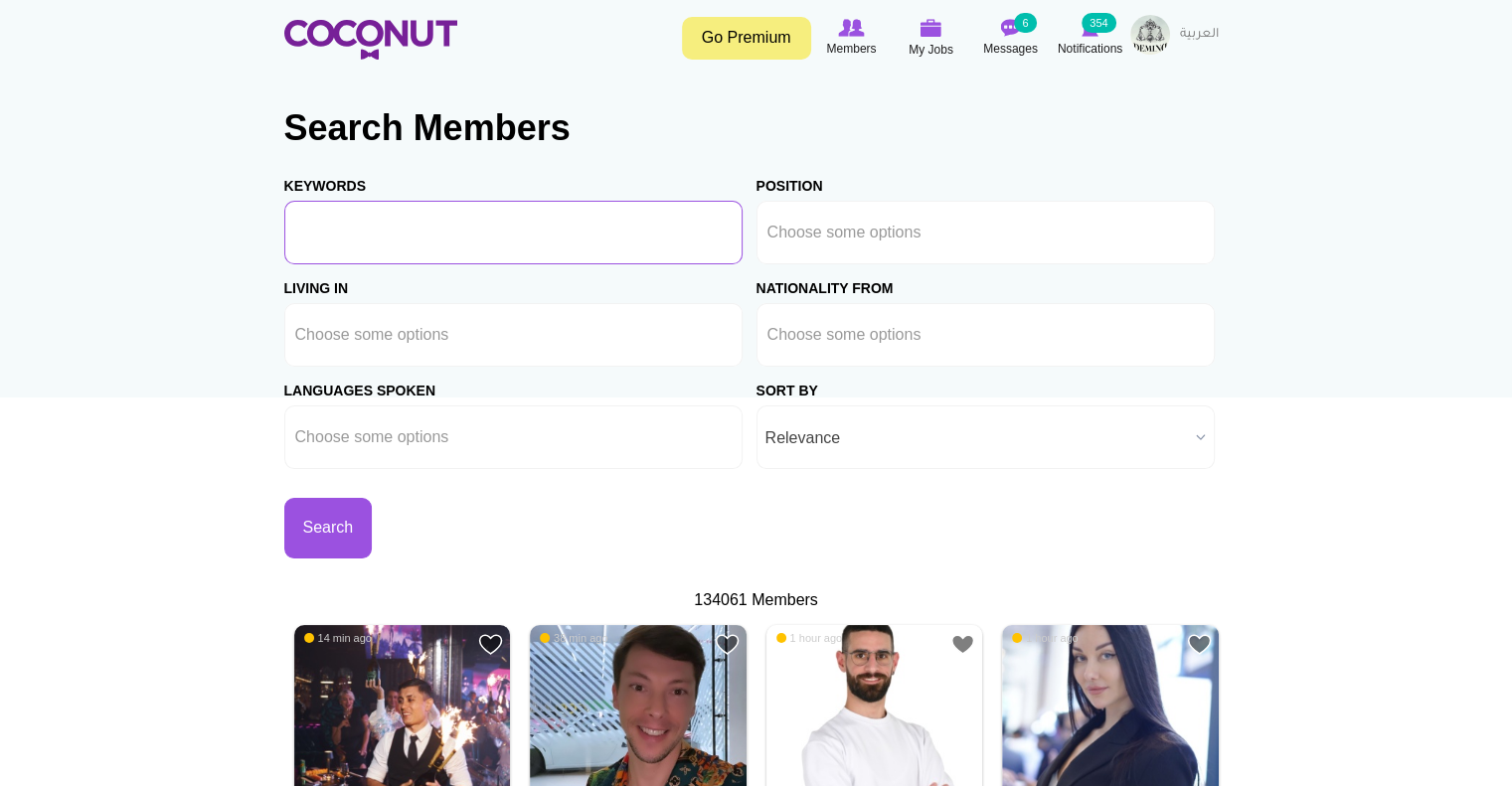 click on "Keywords" at bounding box center (513, 233) 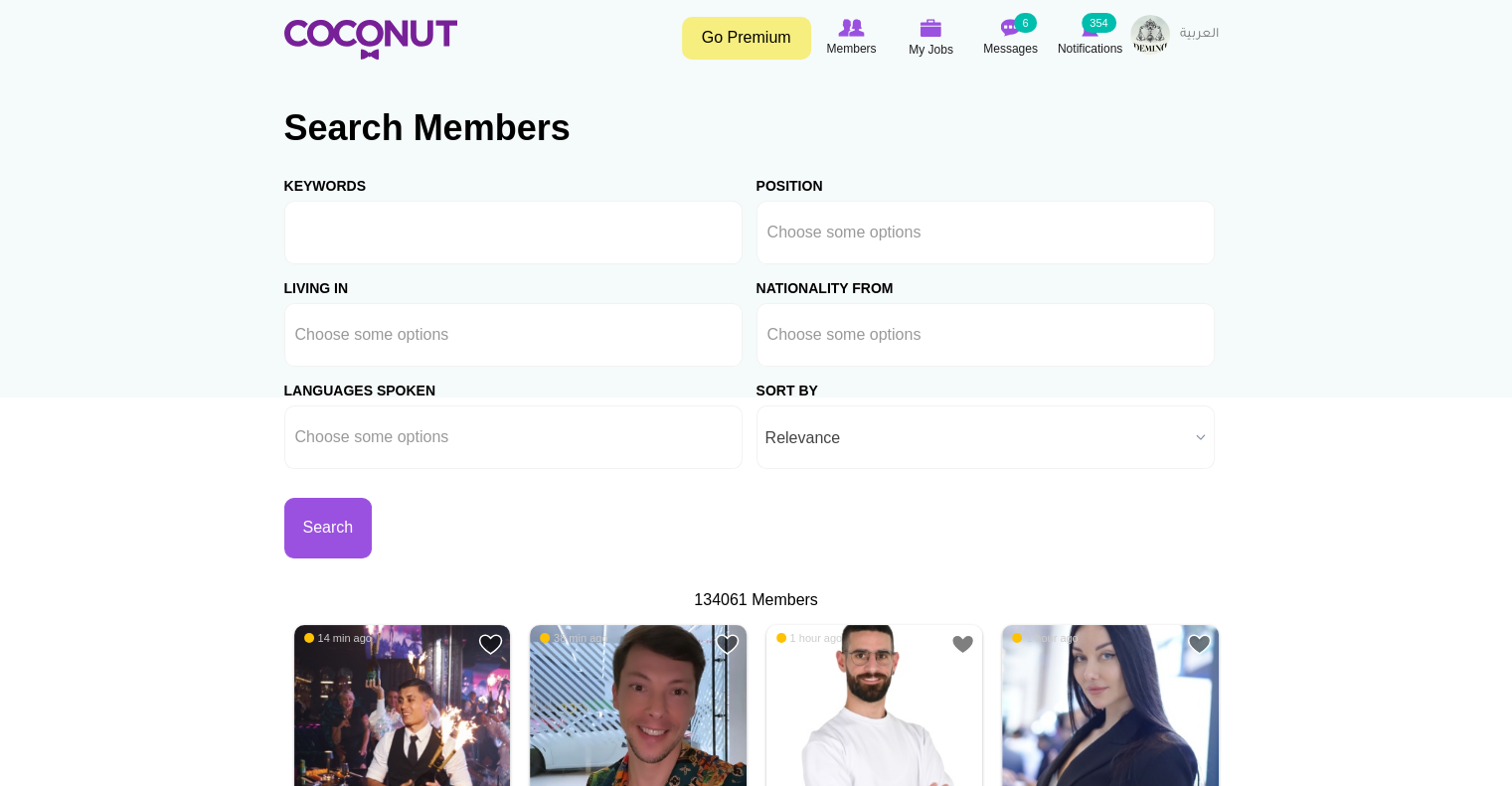 click on "Toggle navigation
Go Premium
Members
My Jobs
Post a Job
Messages
6
Notifications
354" at bounding box center (756, 2241) 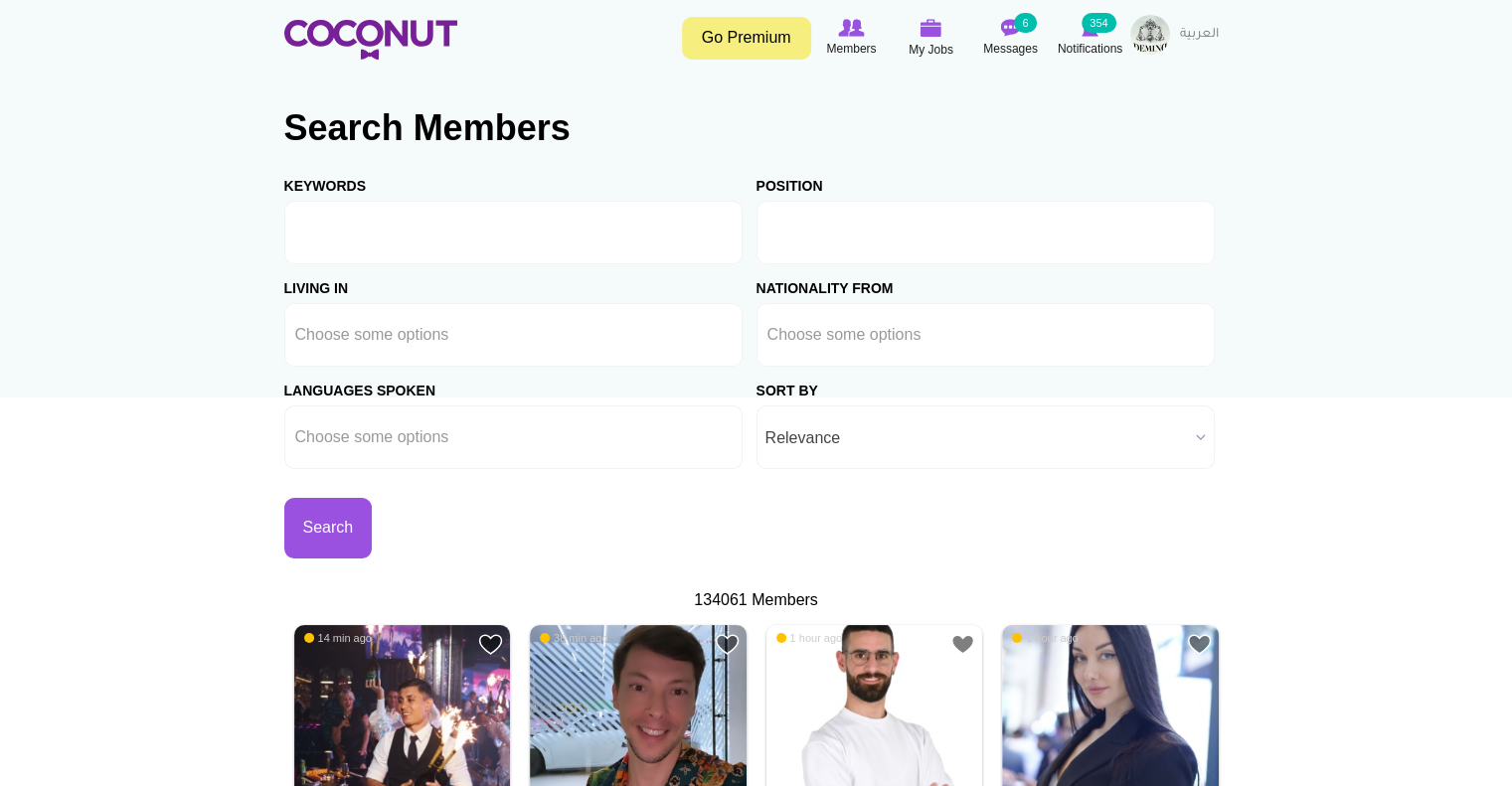 click at bounding box center [857, 233] 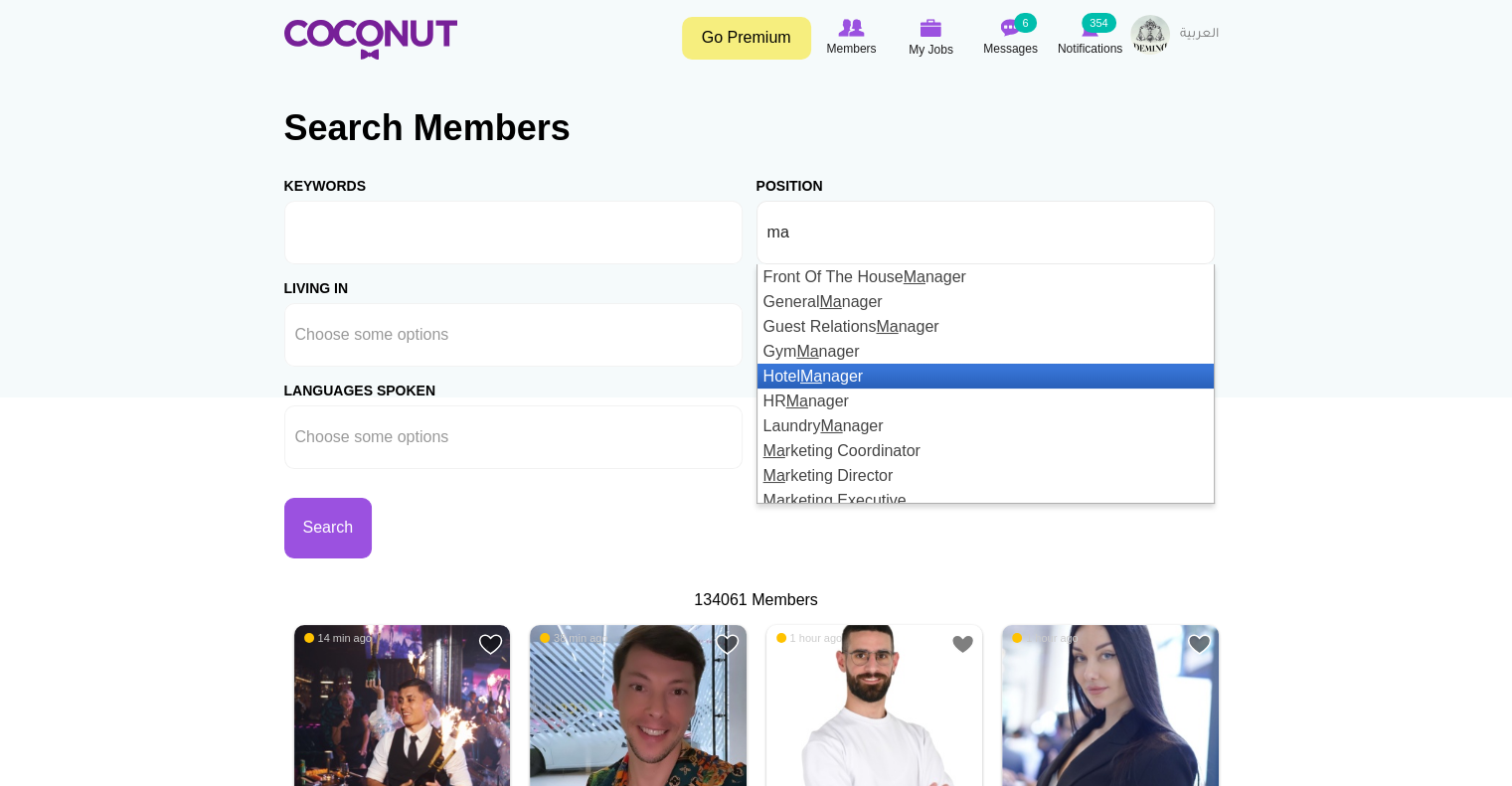 scroll, scrollTop: 397, scrollLeft: 0, axis: vertical 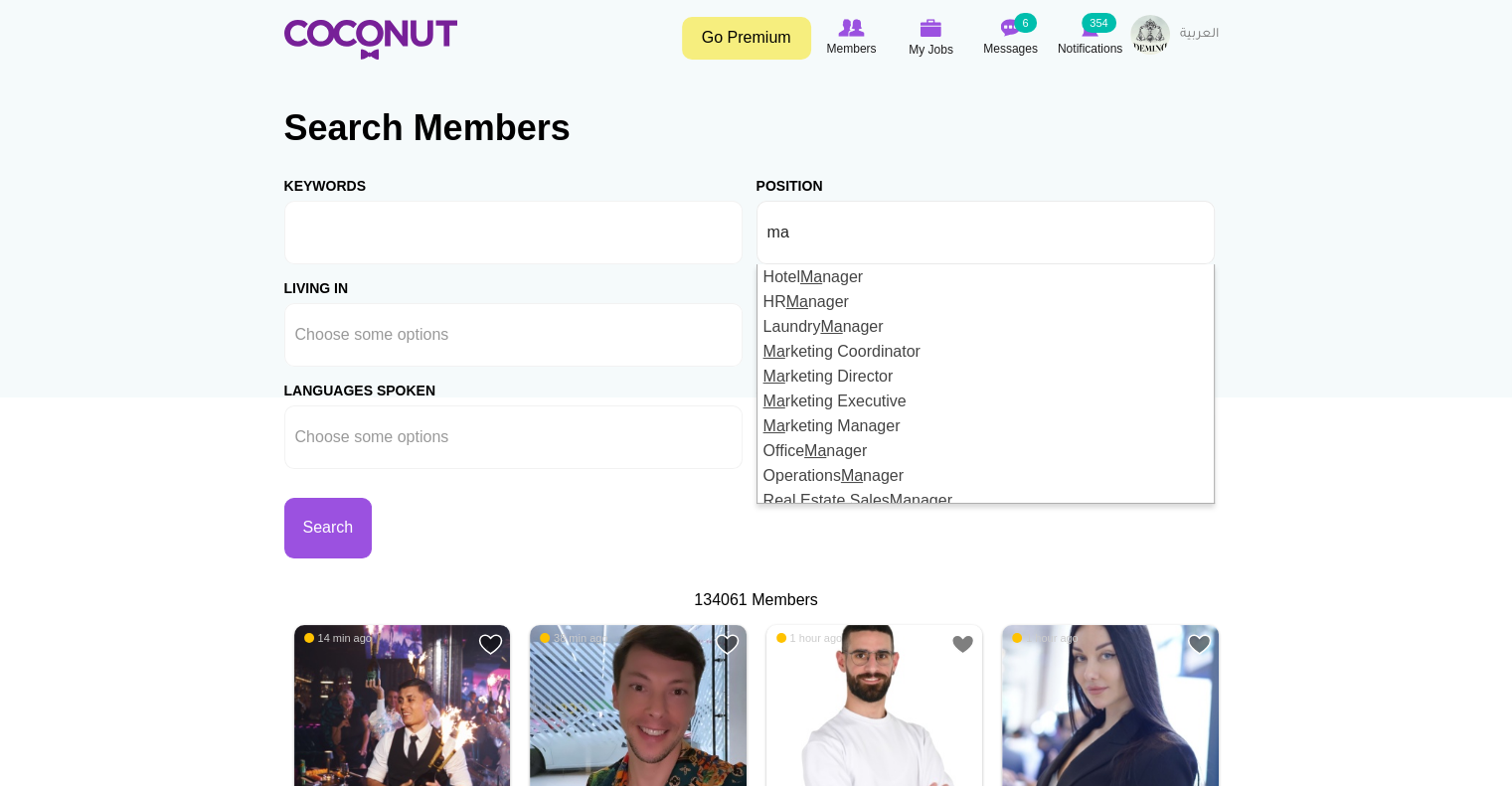 type on "ma" 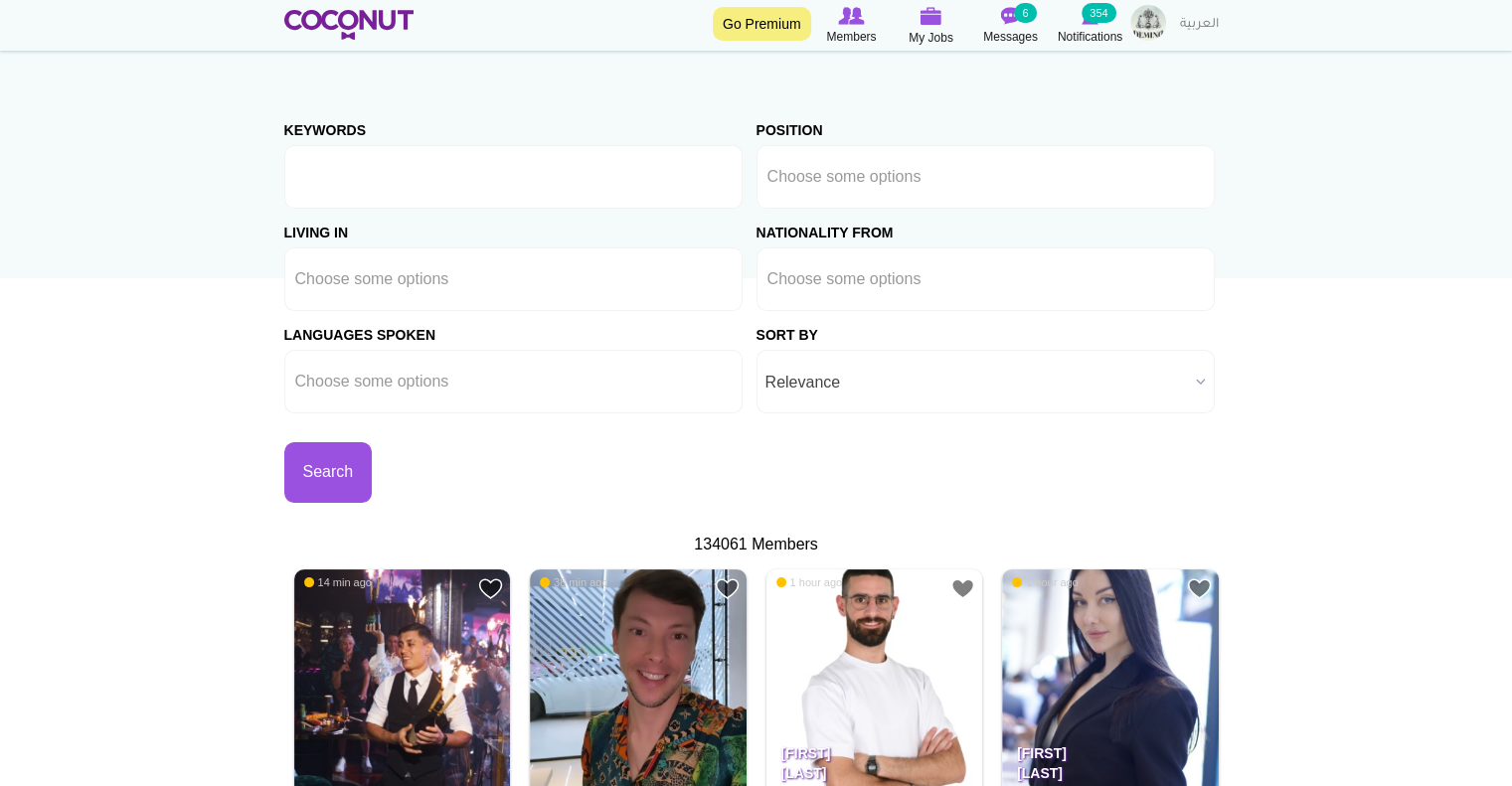 scroll, scrollTop: 298, scrollLeft: 0, axis: vertical 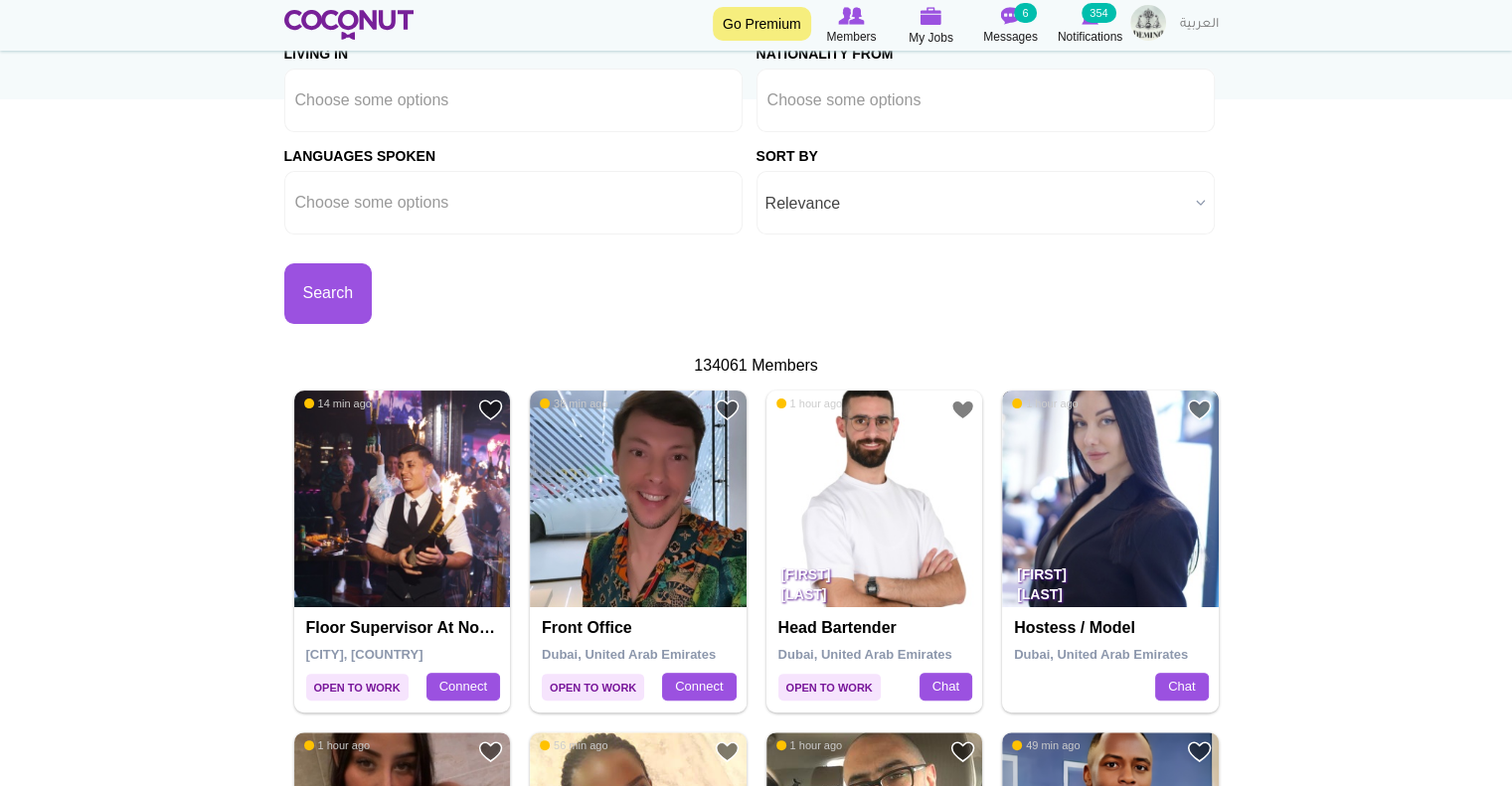 click at bounding box center (1110, 499) 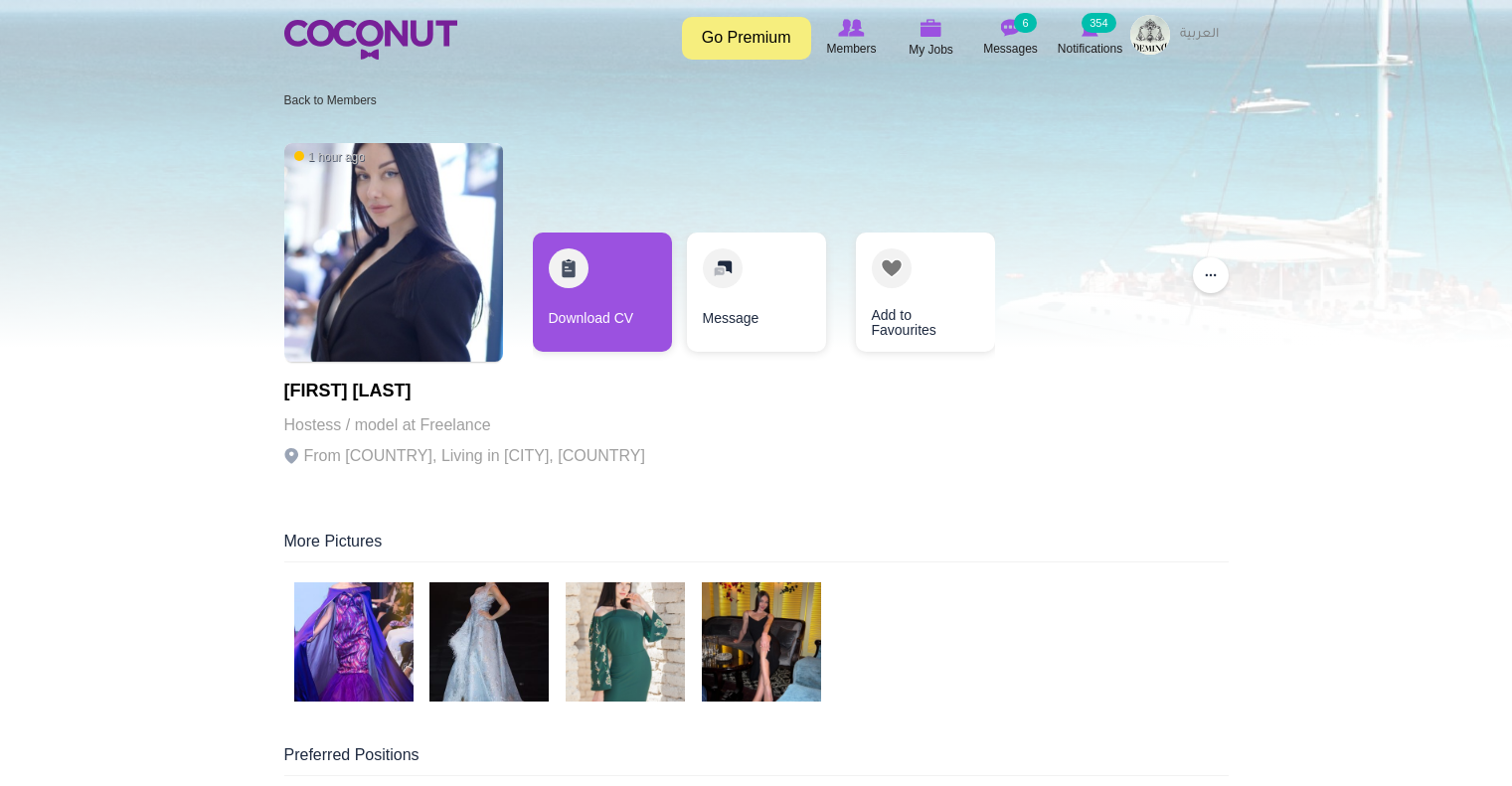 scroll, scrollTop: 0, scrollLeft: 0, axis: both 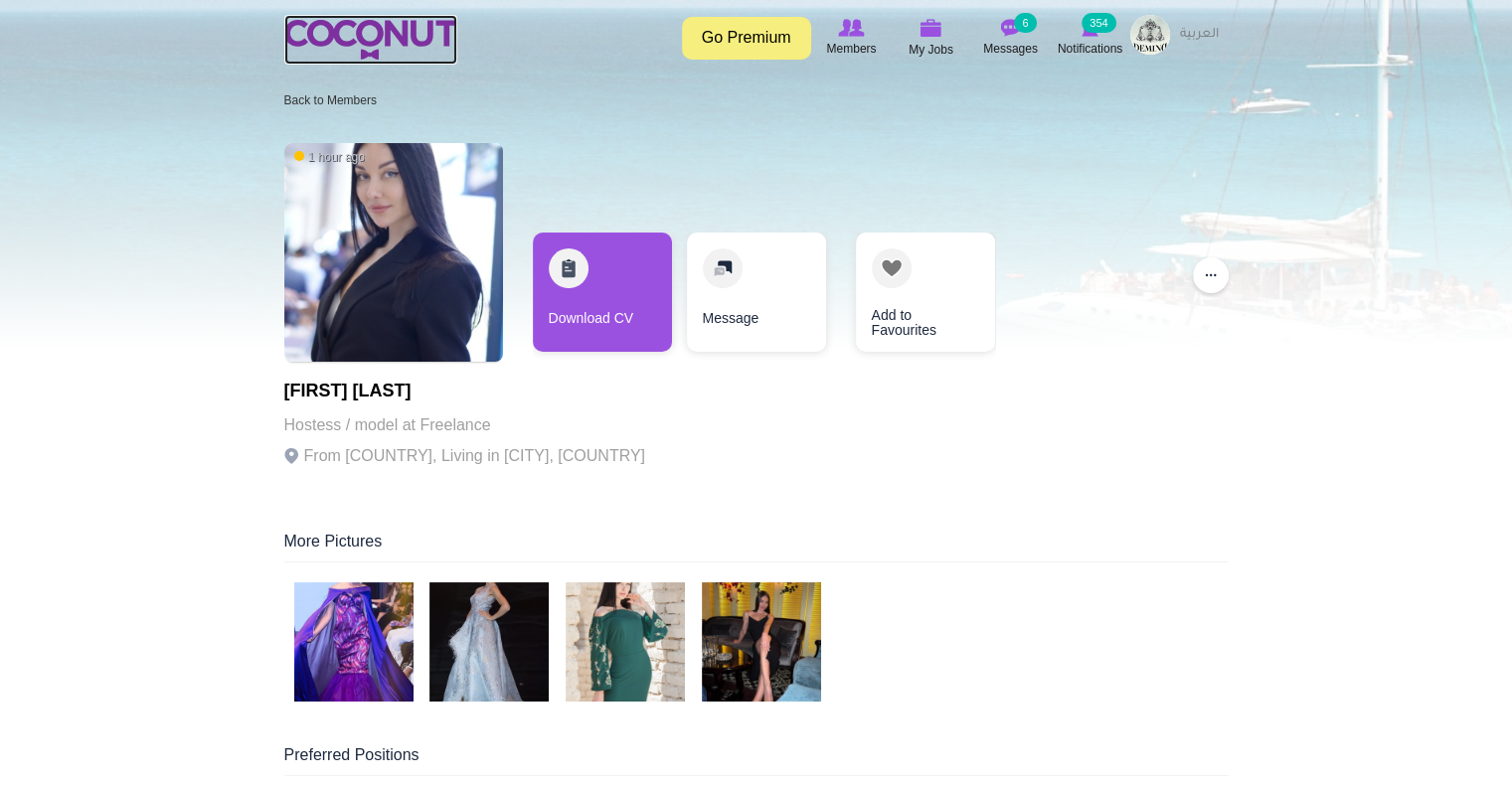 click at bounding box center [371, 40] 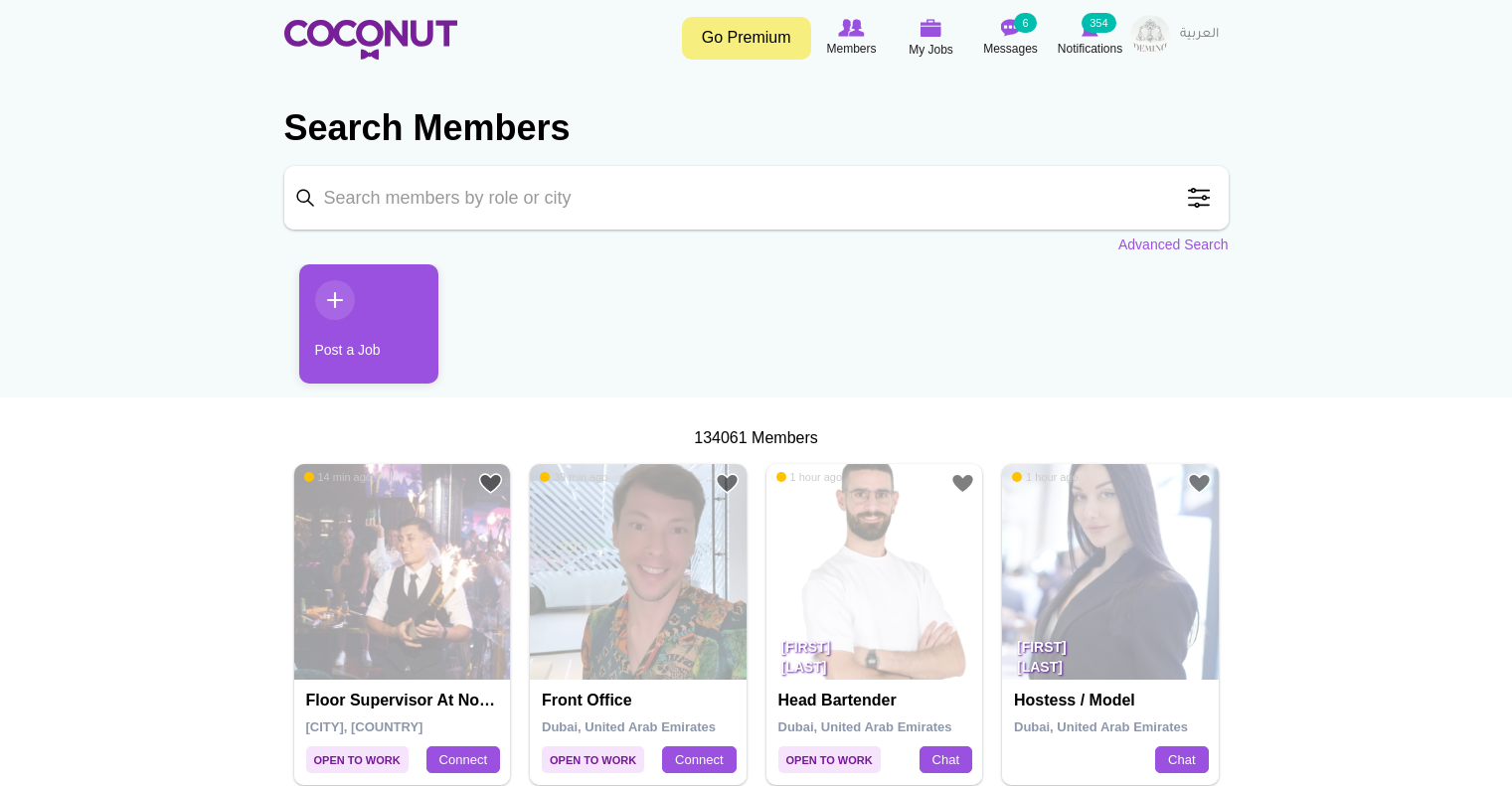 scroll, scrollTop: 0, scrollLeft: 0, axis: both 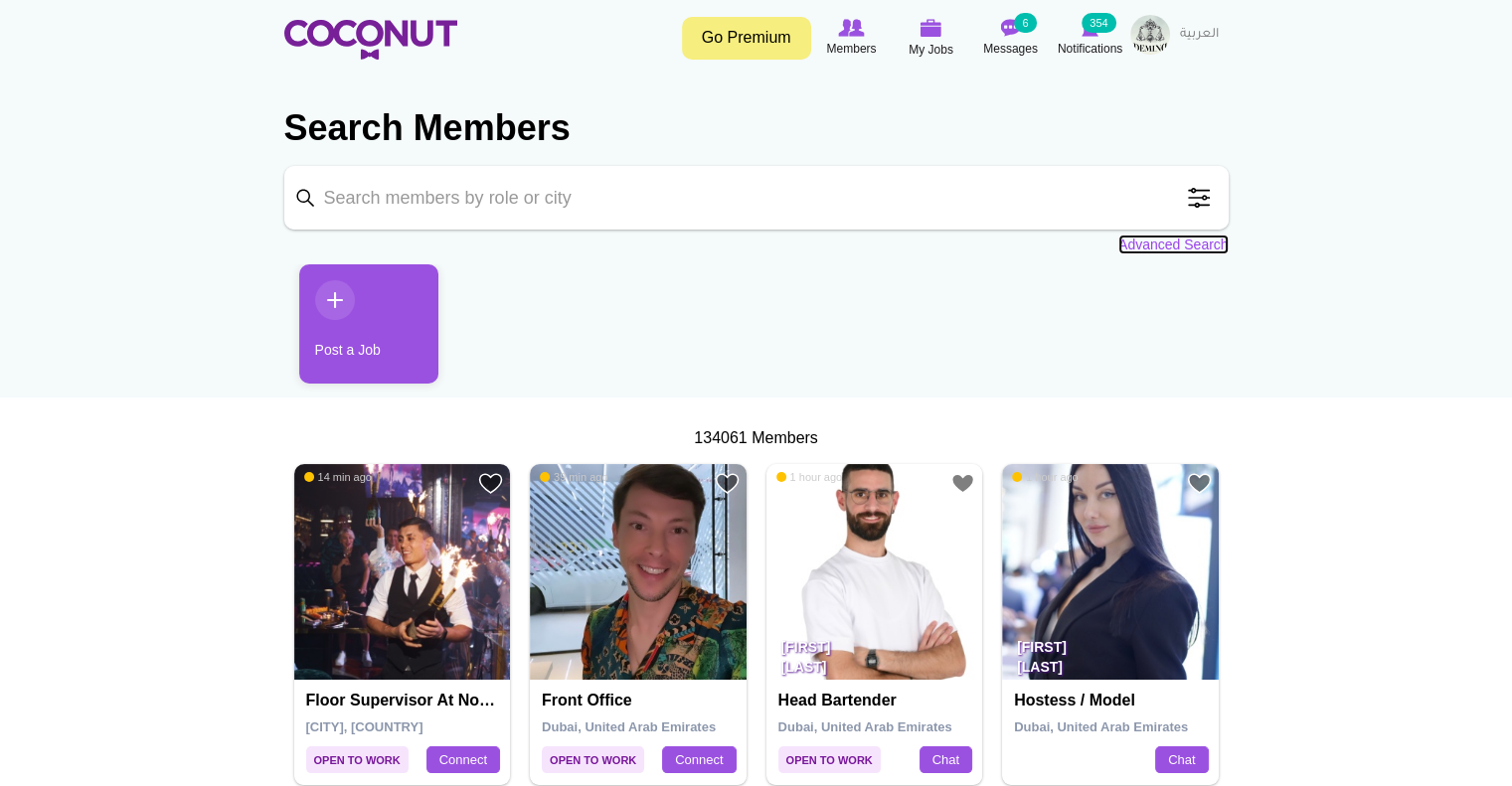 click on "Advanced Search" at bounding box center (1173, 244) 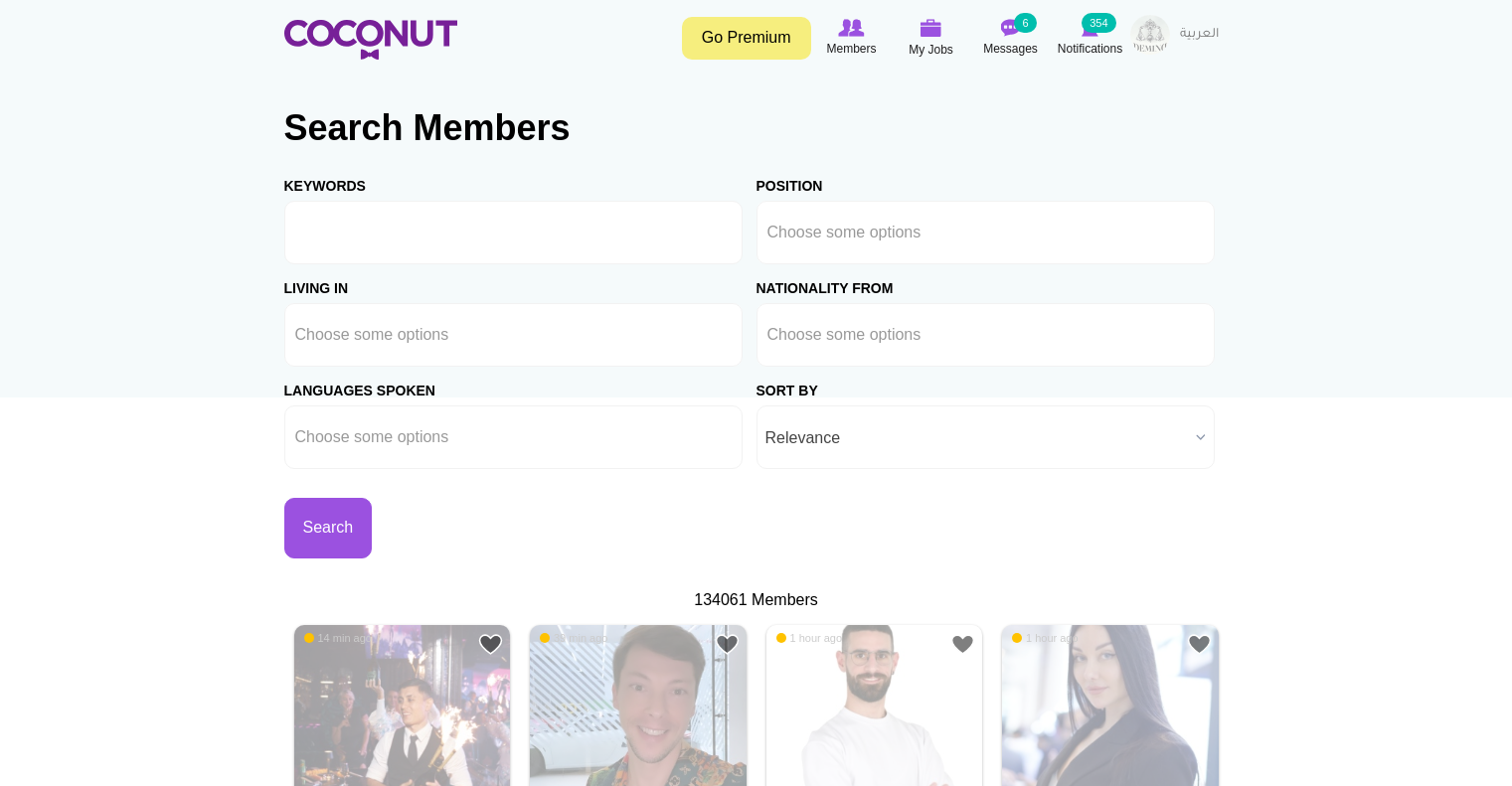 scroll, scrollTop: 0, scrollLeft: 0, axis: both 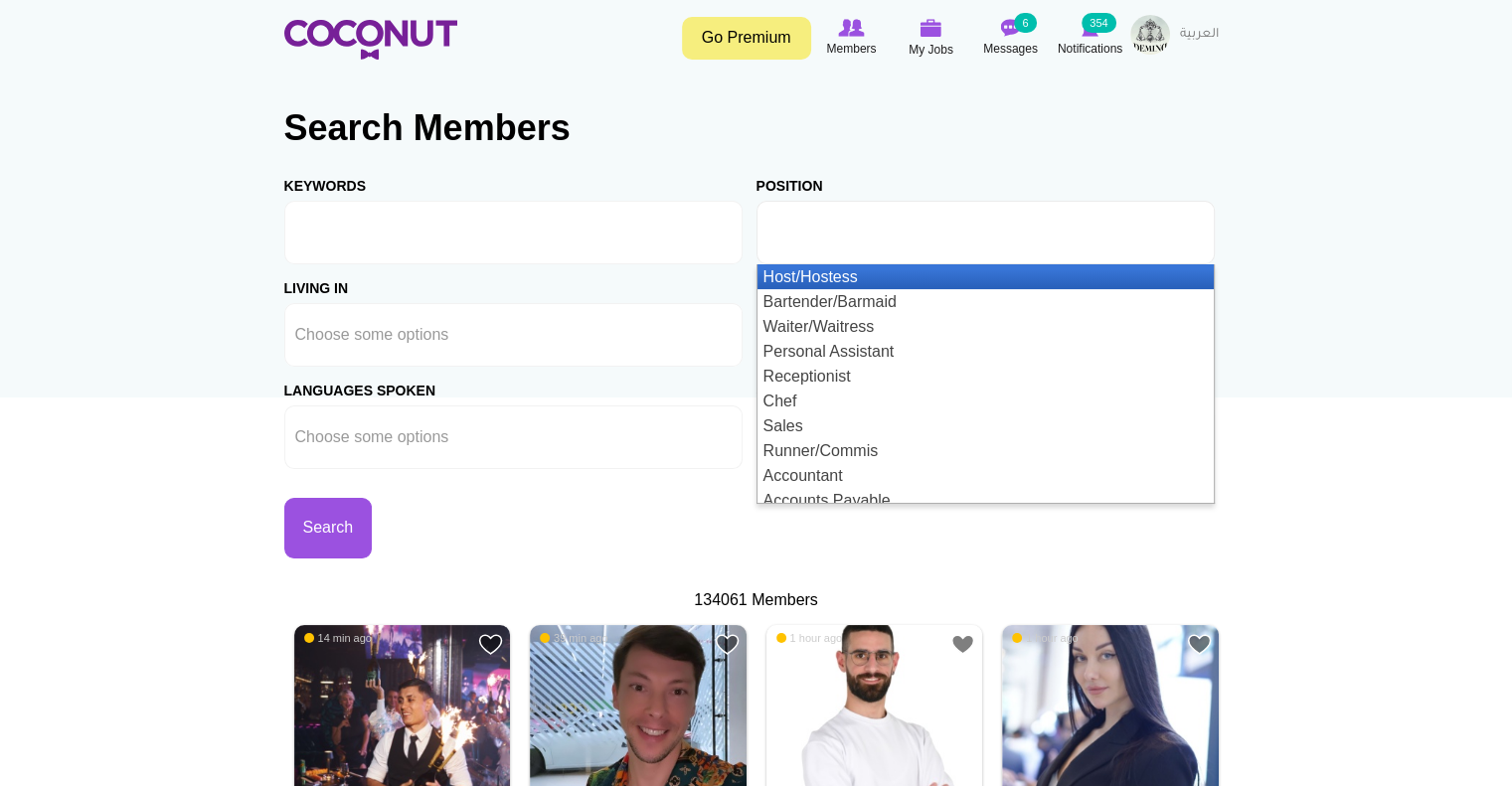 click at bounding box center [857, 233] 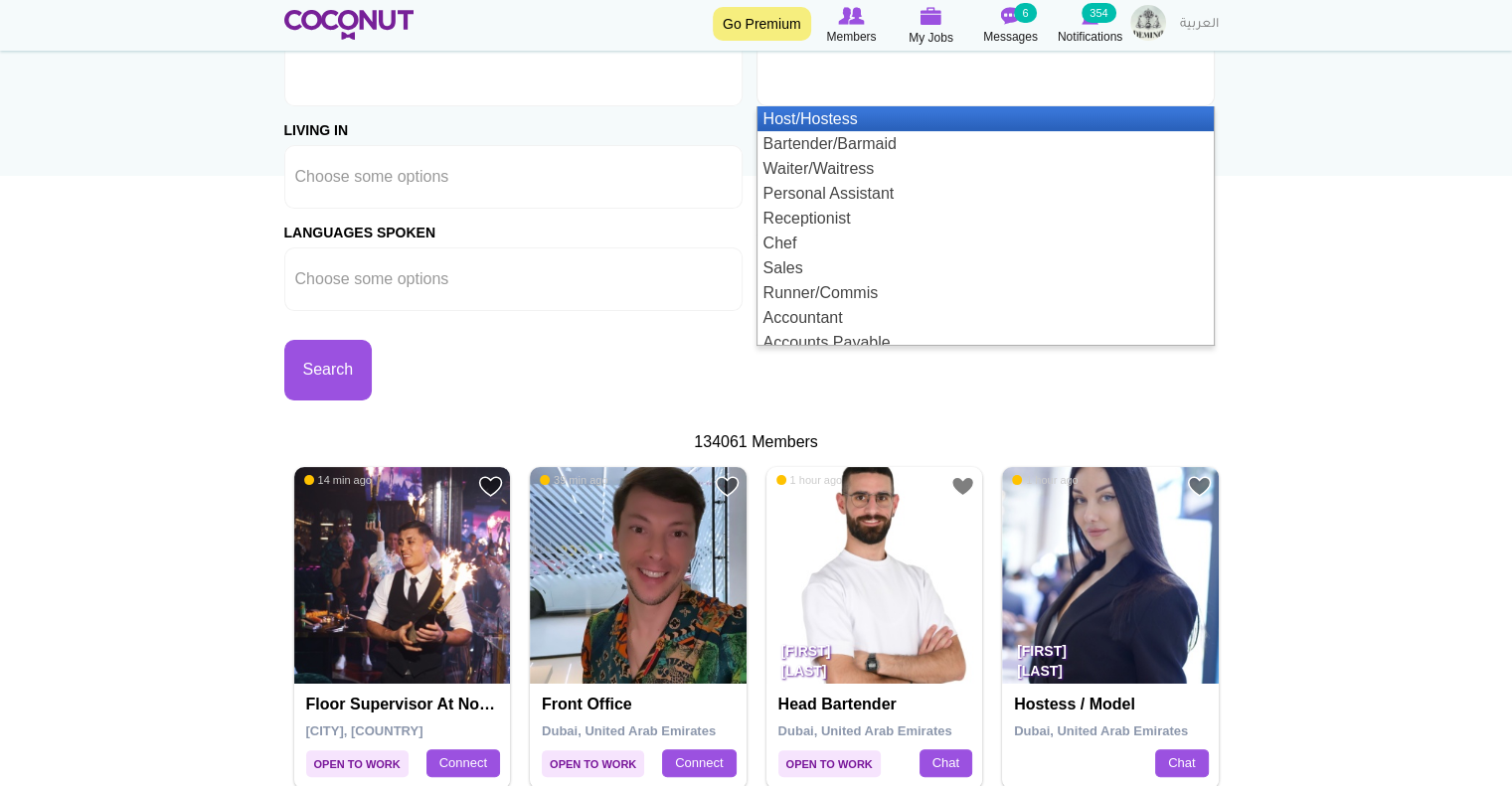 scroll, scrollTop: 0, scrollLeft: 0, axis: both 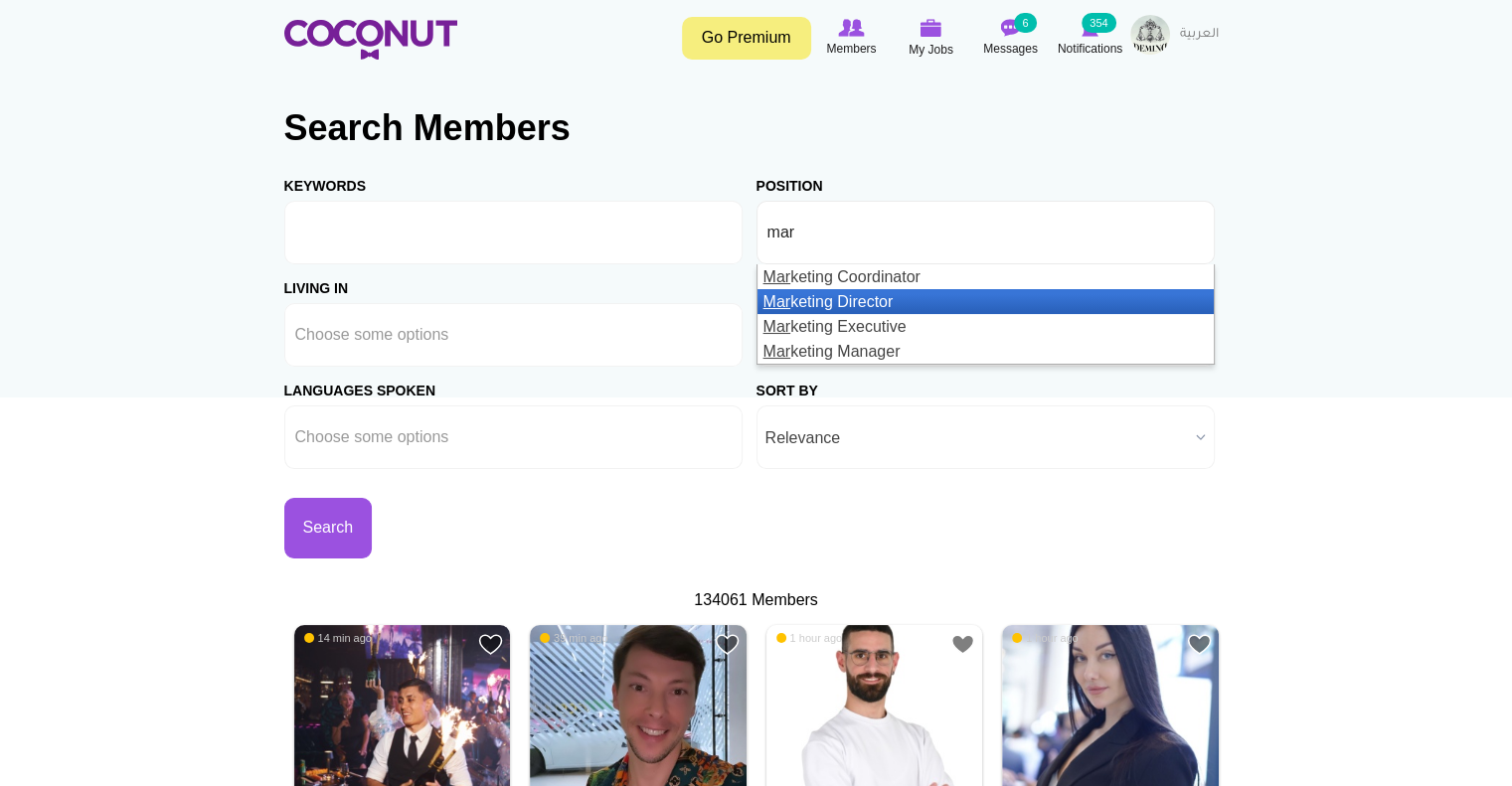 click on "Mar keting Director" at bounding box center [985, 301] 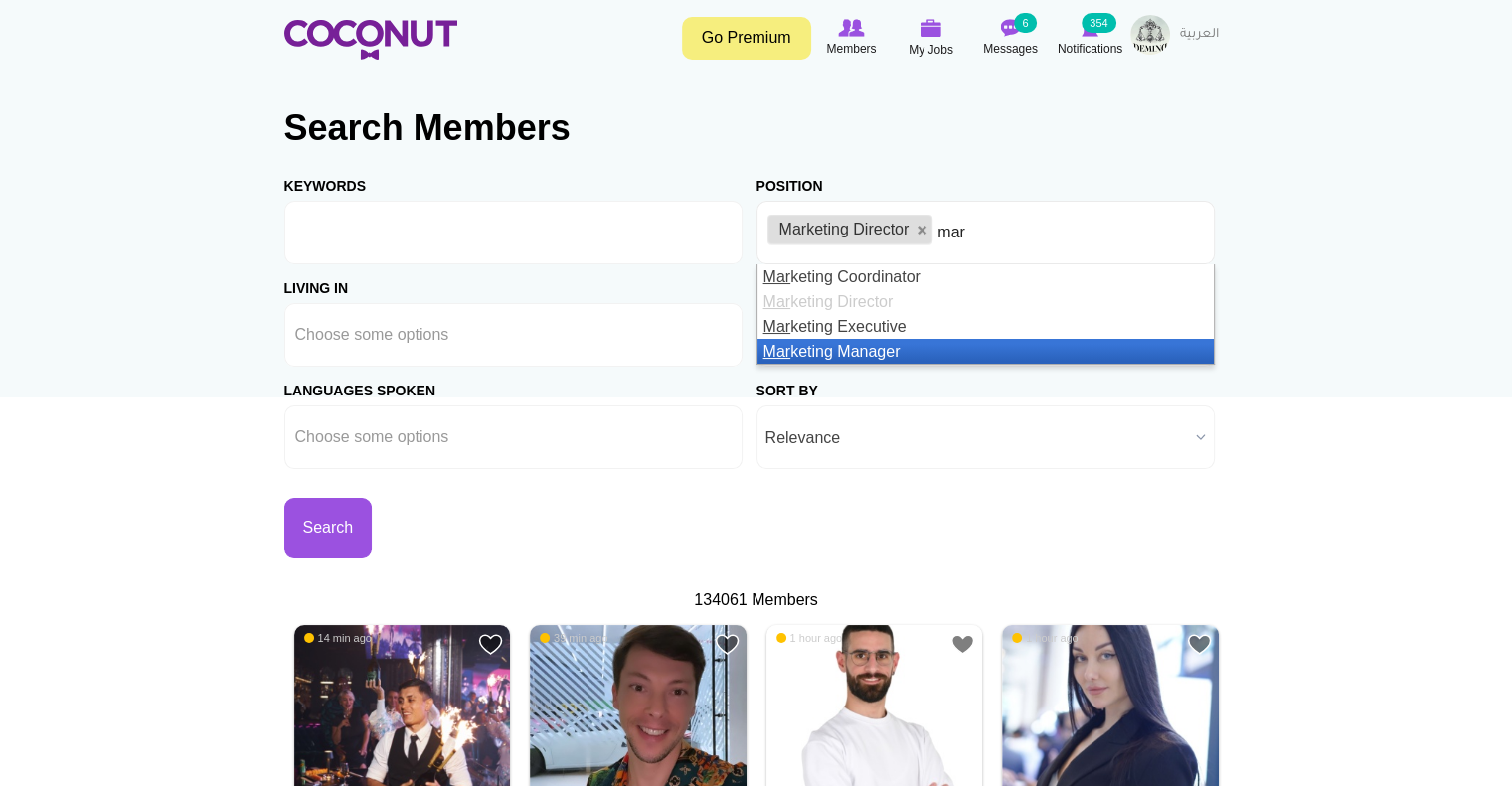 type on "mar" 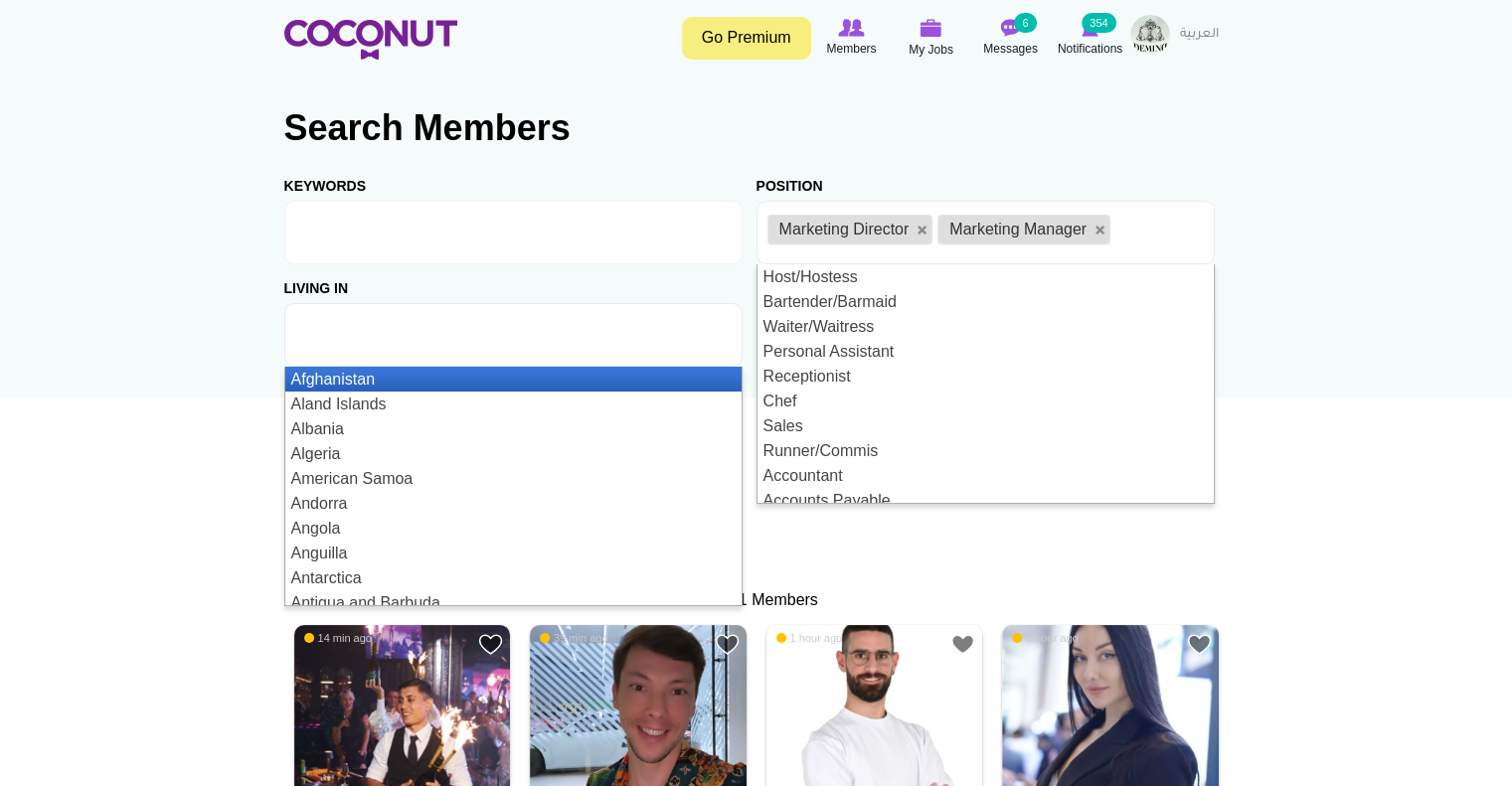 click at bounding box center [385, 335] 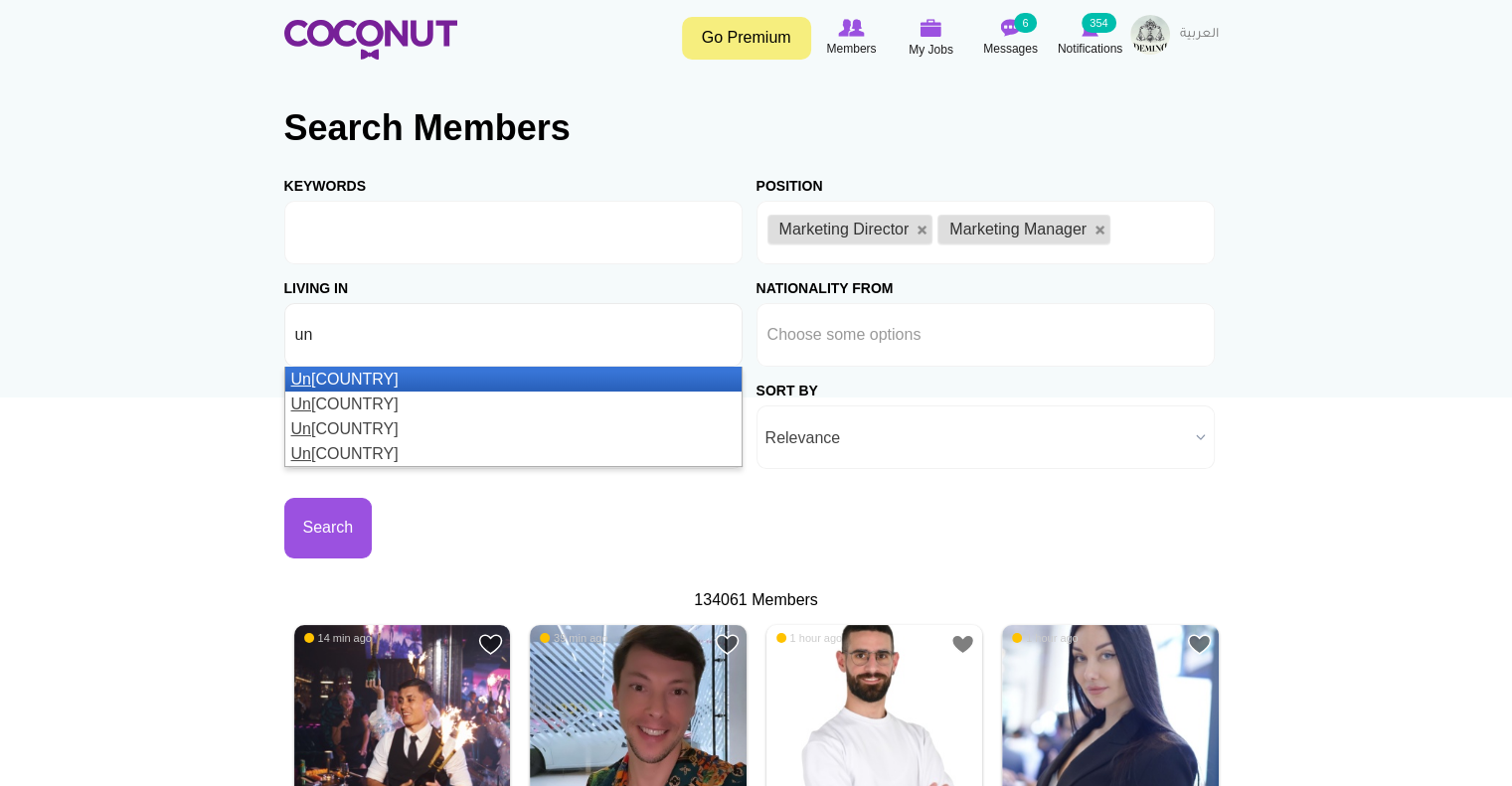 type on "un" 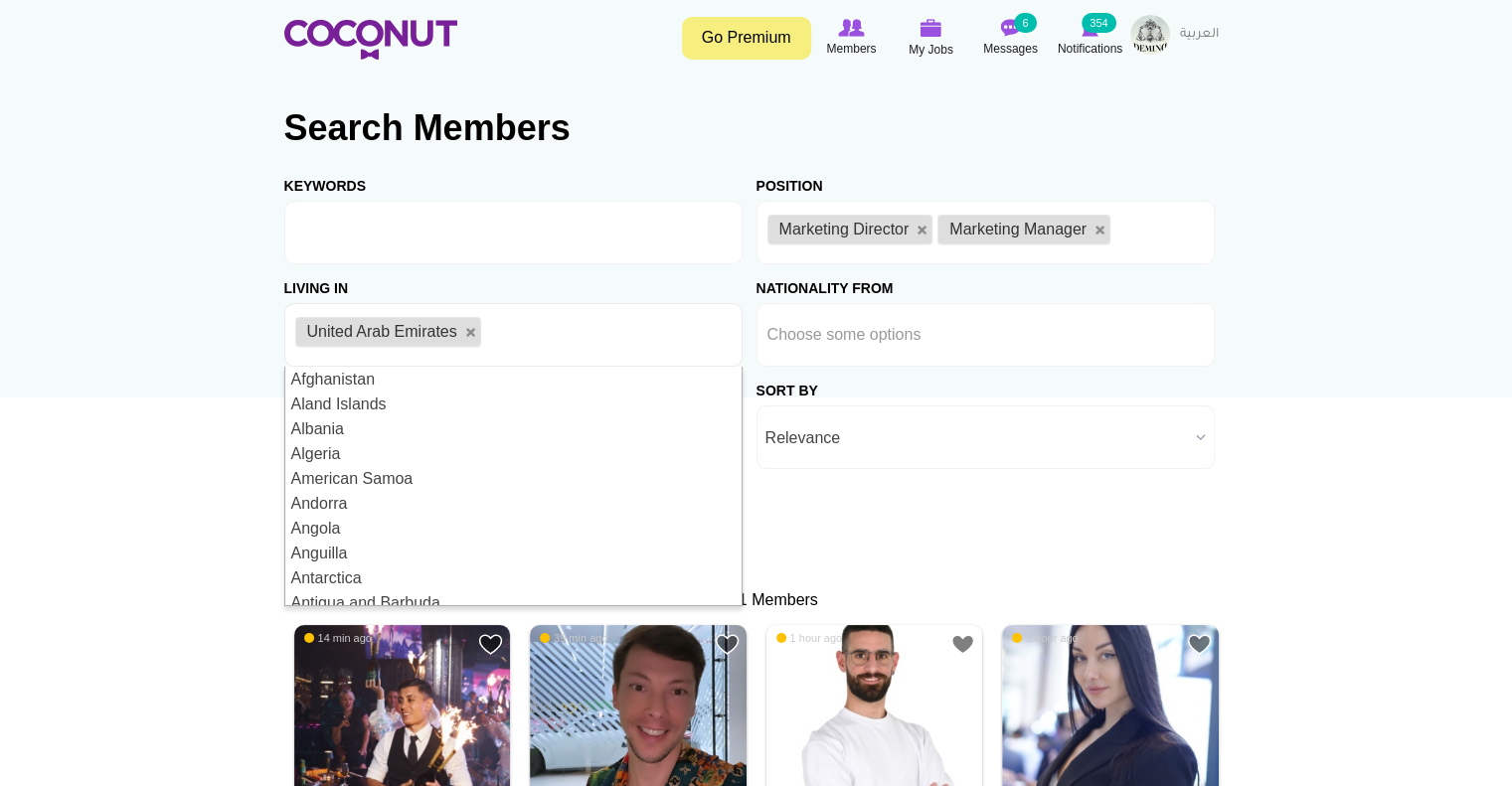 click on "Toggle navigation
Go Premium
Members
My Jobs
Post a Job
Messages
6
Notifications
354" at bounding box center (756, 2241) 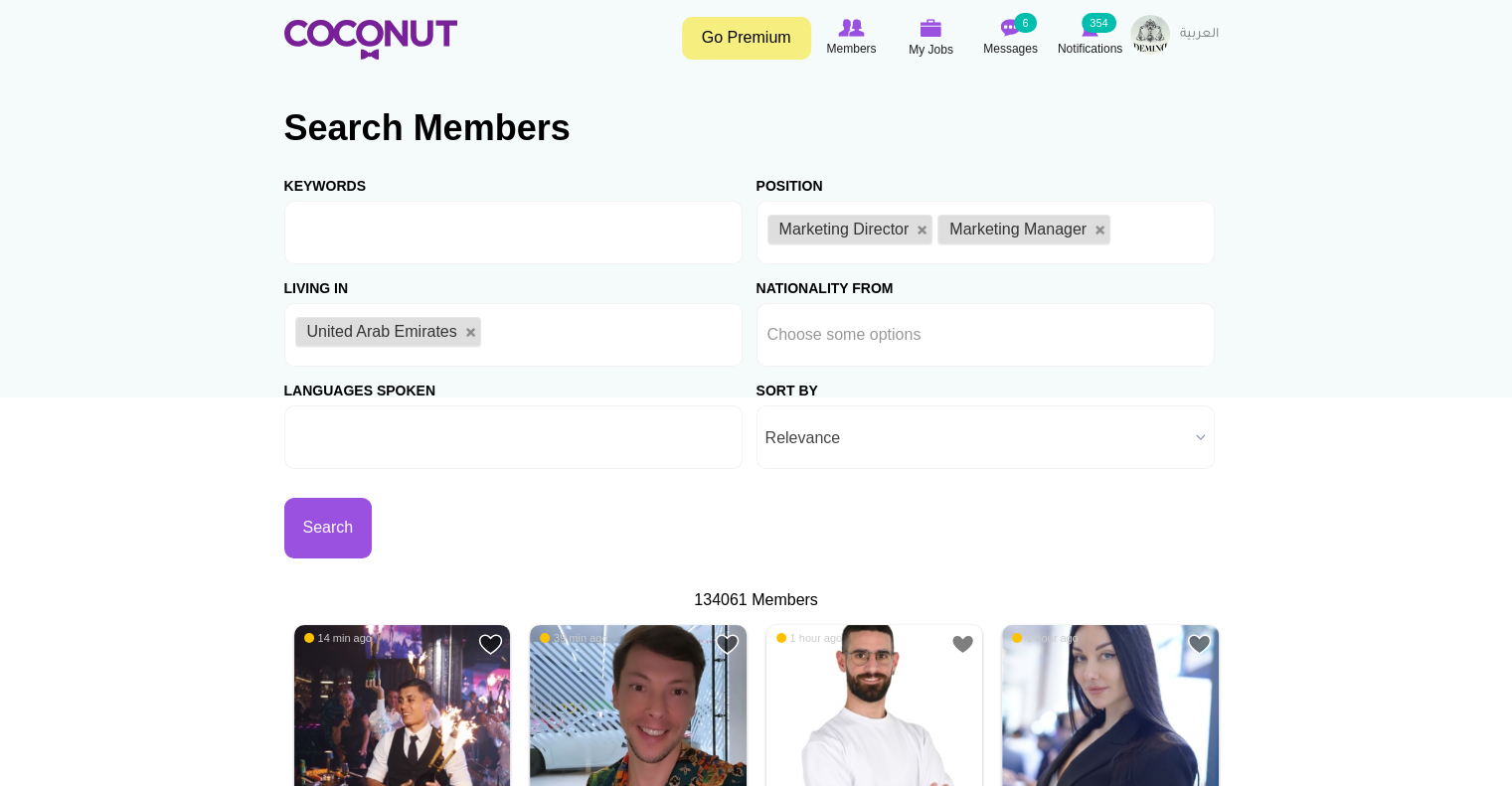 click at bounding box center (385, 437) 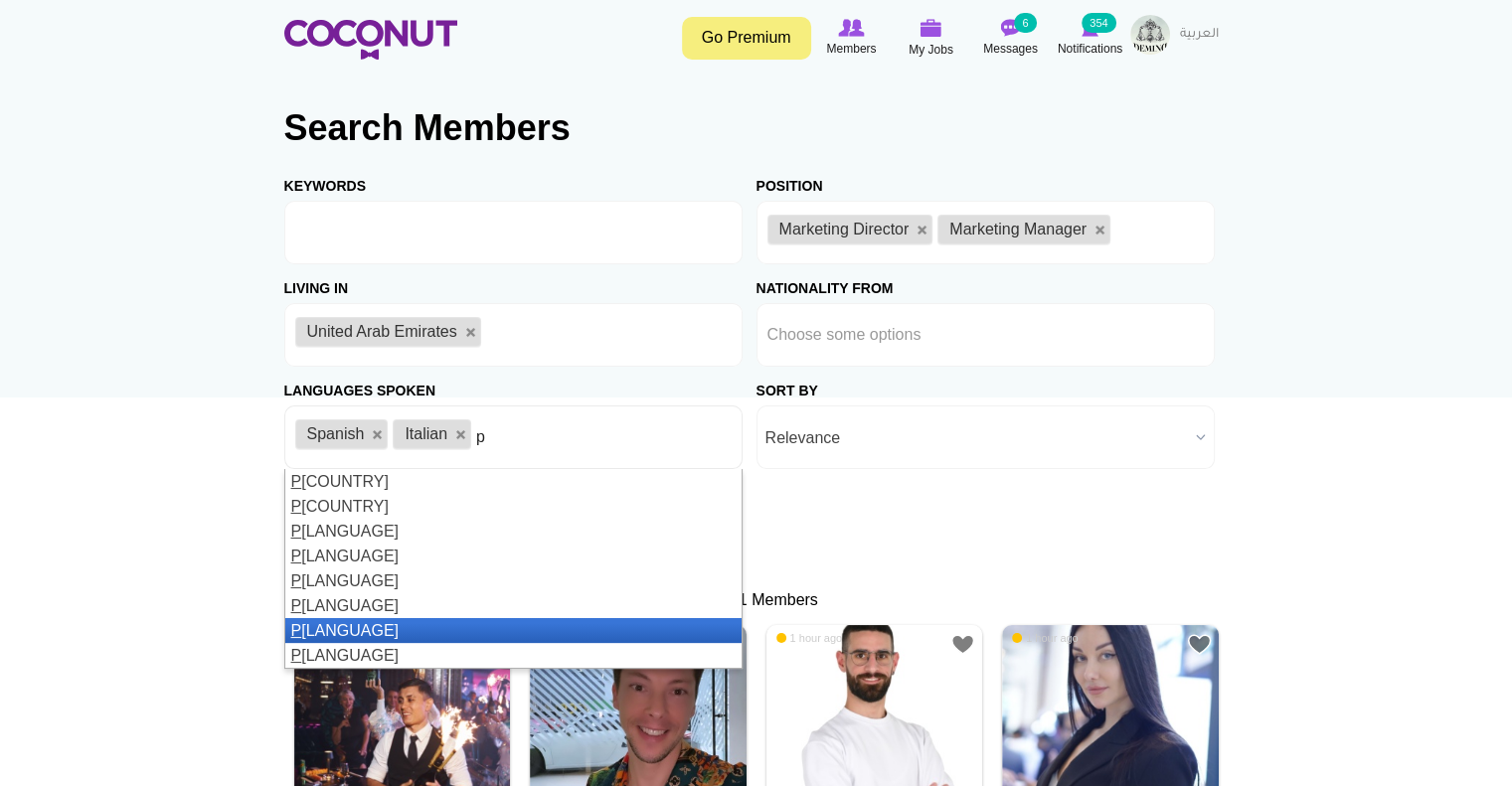 type on "p" 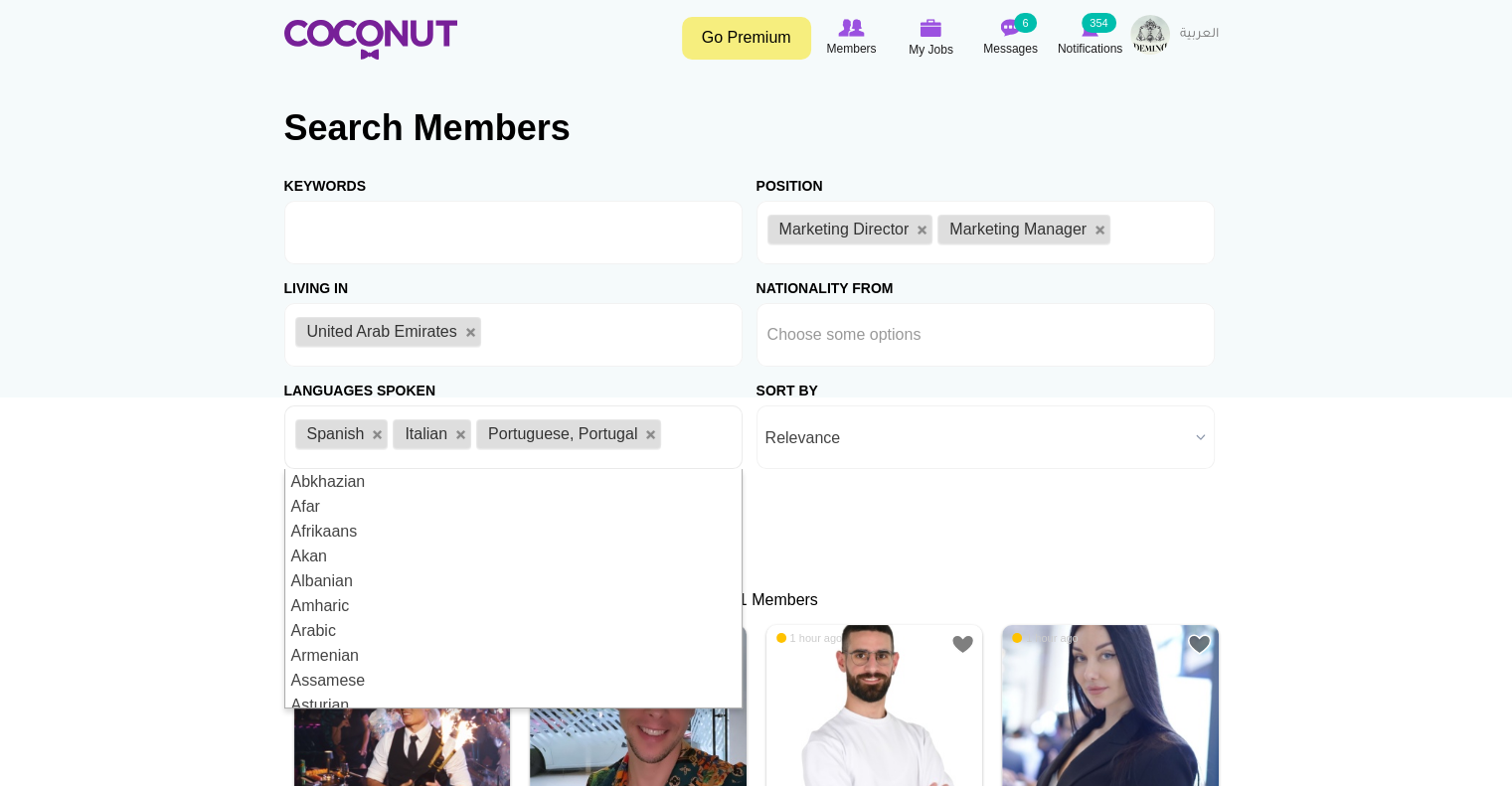 scroll, scrollTop: 10, scrollLeft: 0, axis: vertical 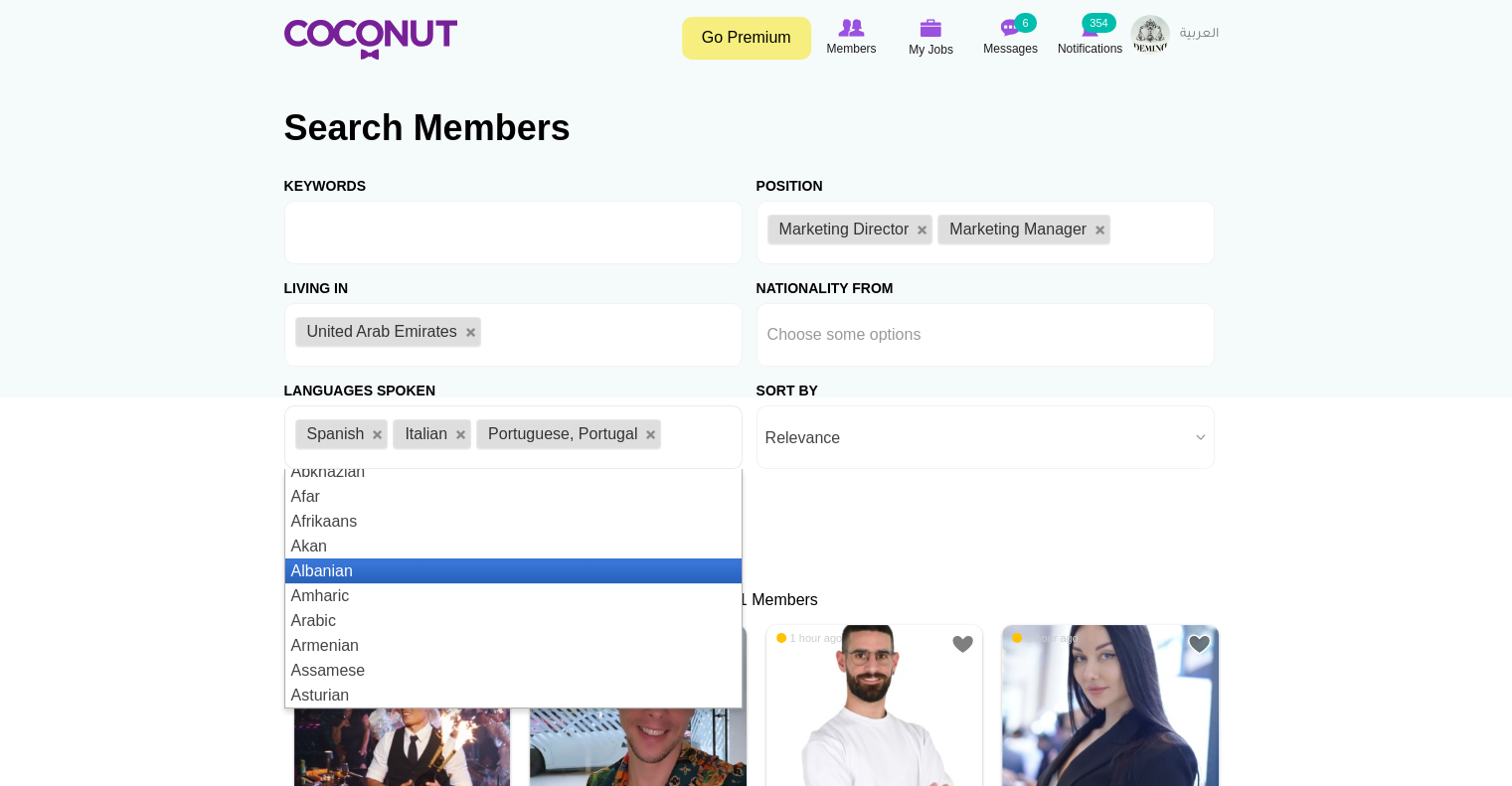 click on "Albanian" at bounding box center (513, 570) 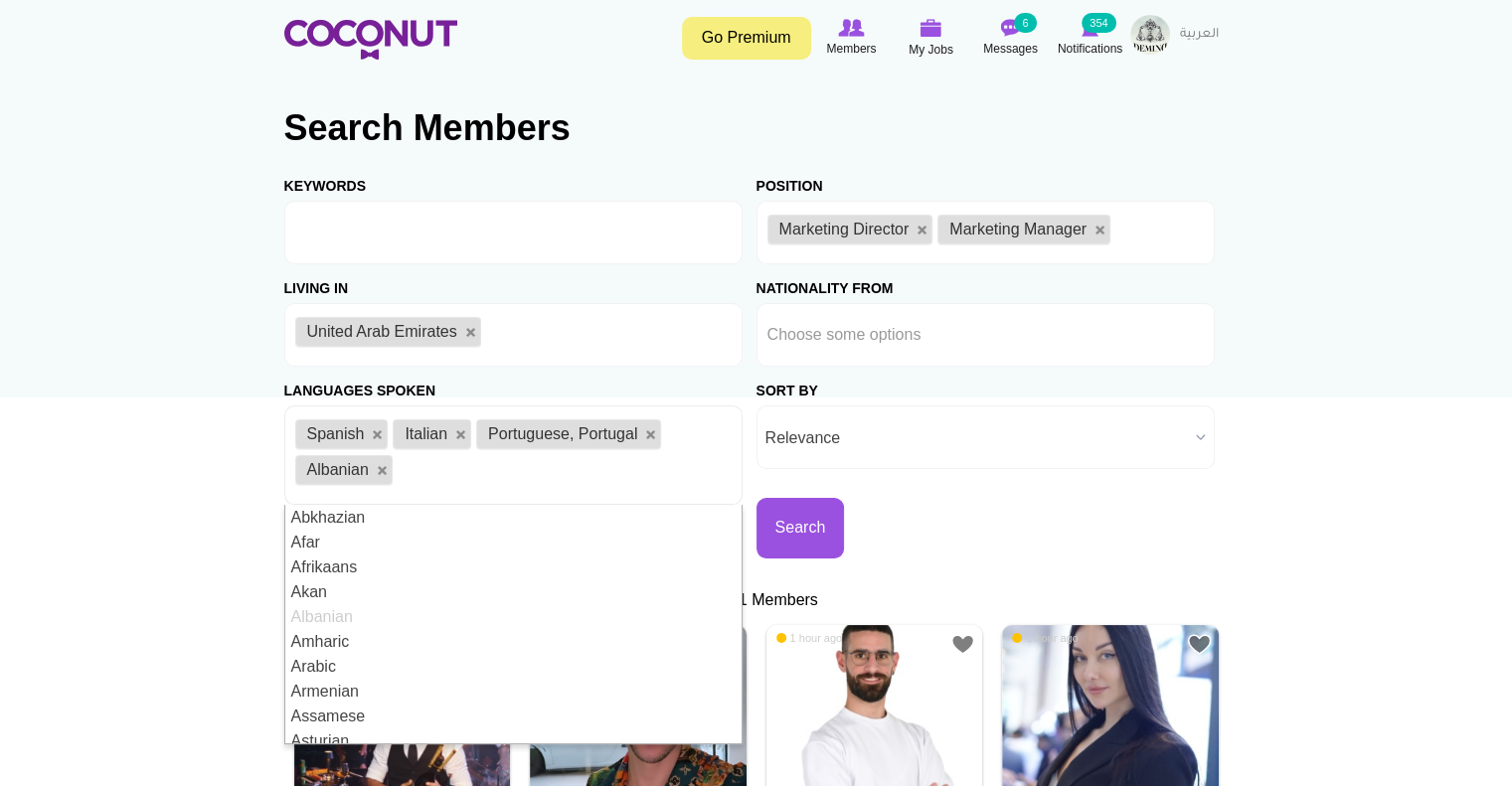 scroll, scrollTop: 10, scrollLeft: 0, axis: vertical 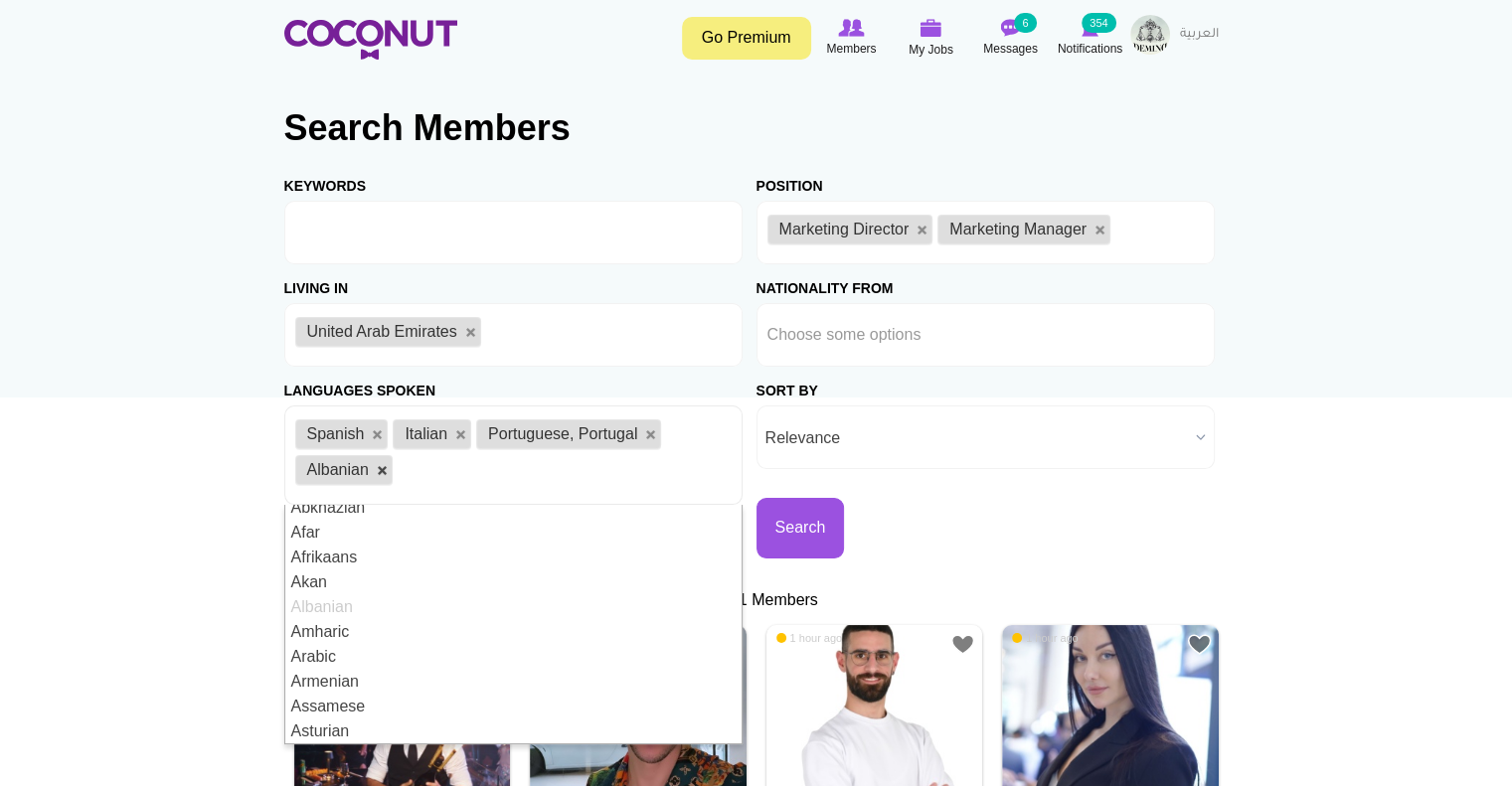 click at bounding box center [378, 435] 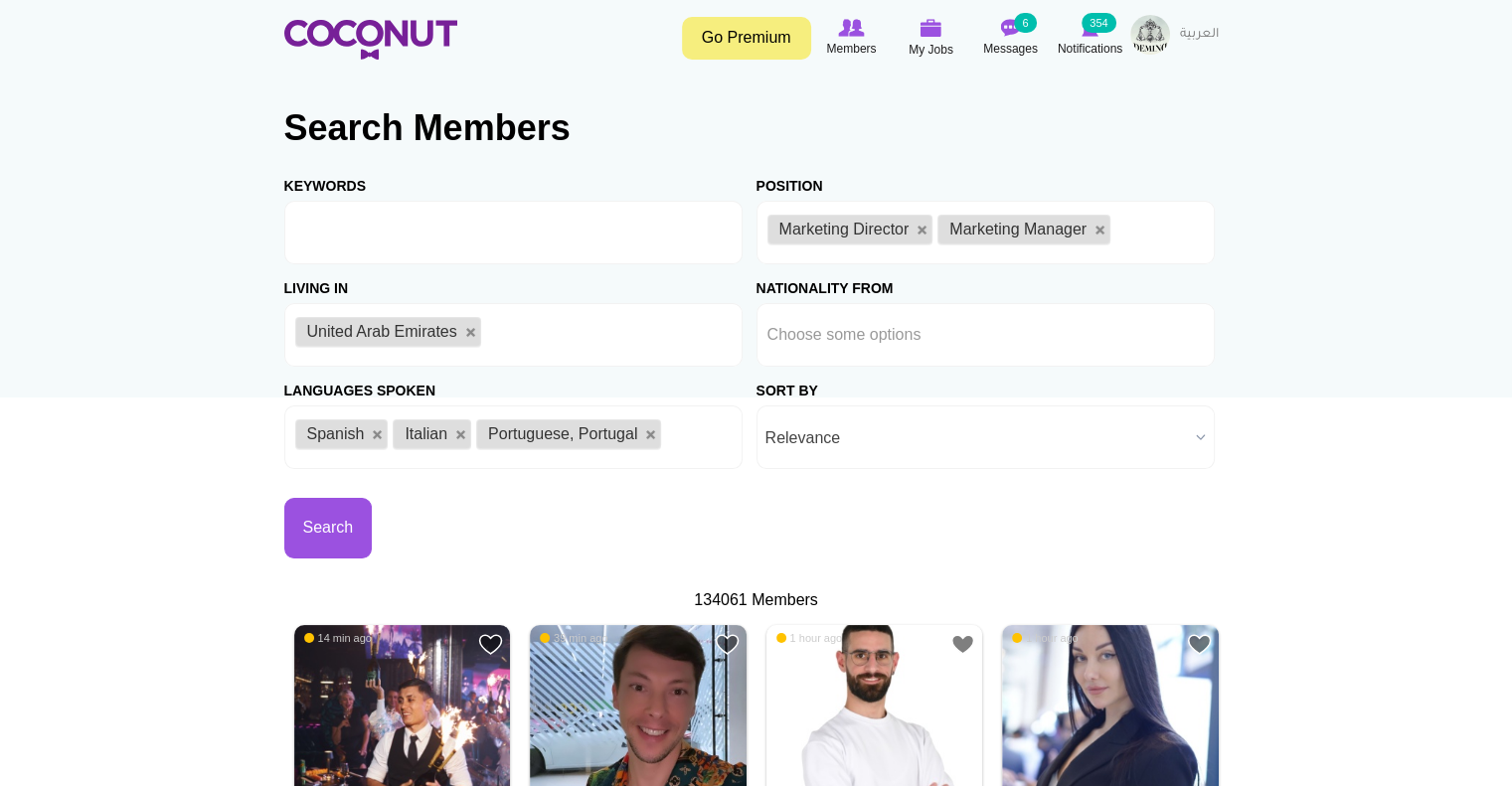click on "Relevance" at bounding box center (976, 438) 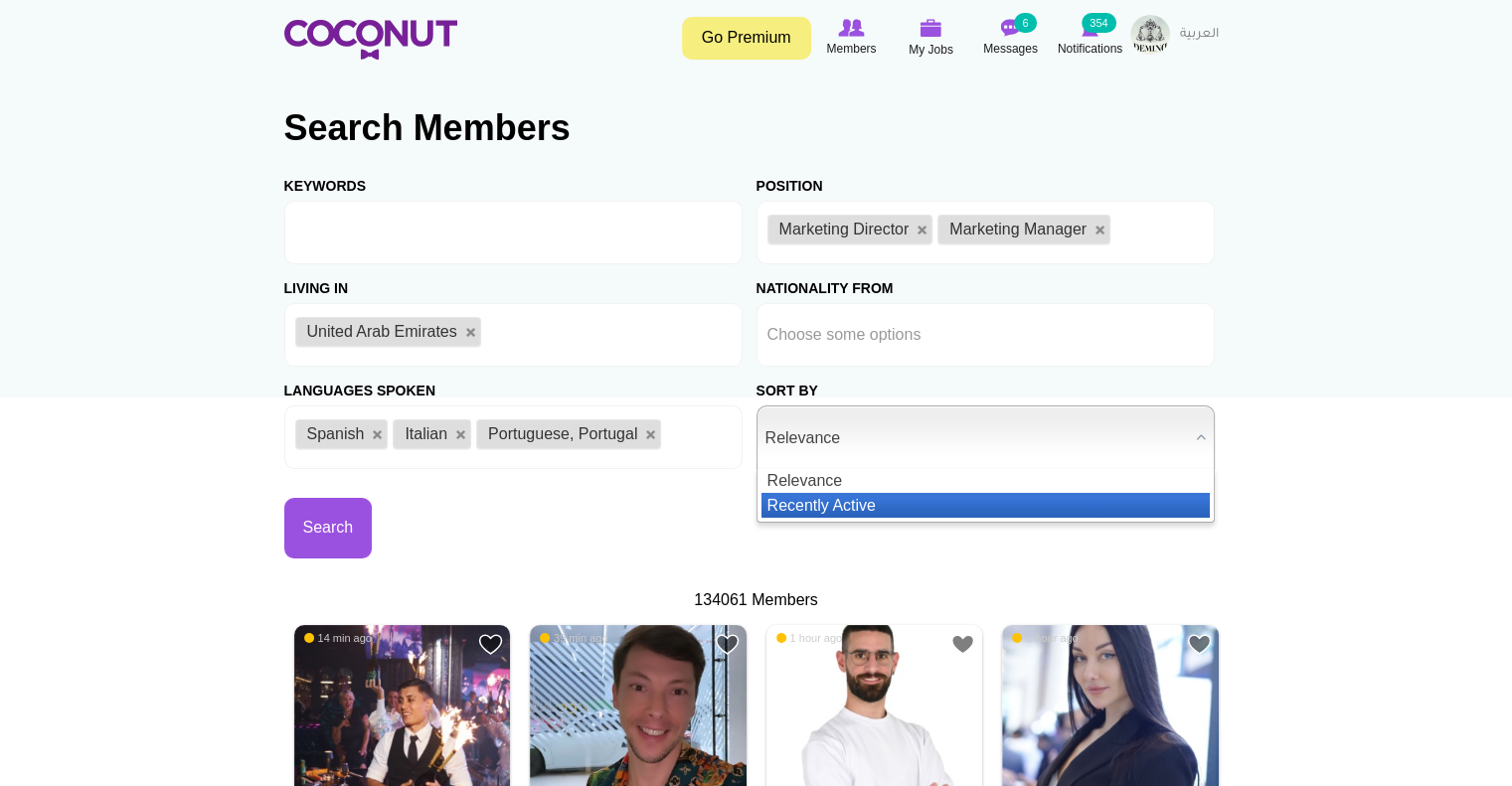 click on "Recently Active" at bounding box center [985, 505] 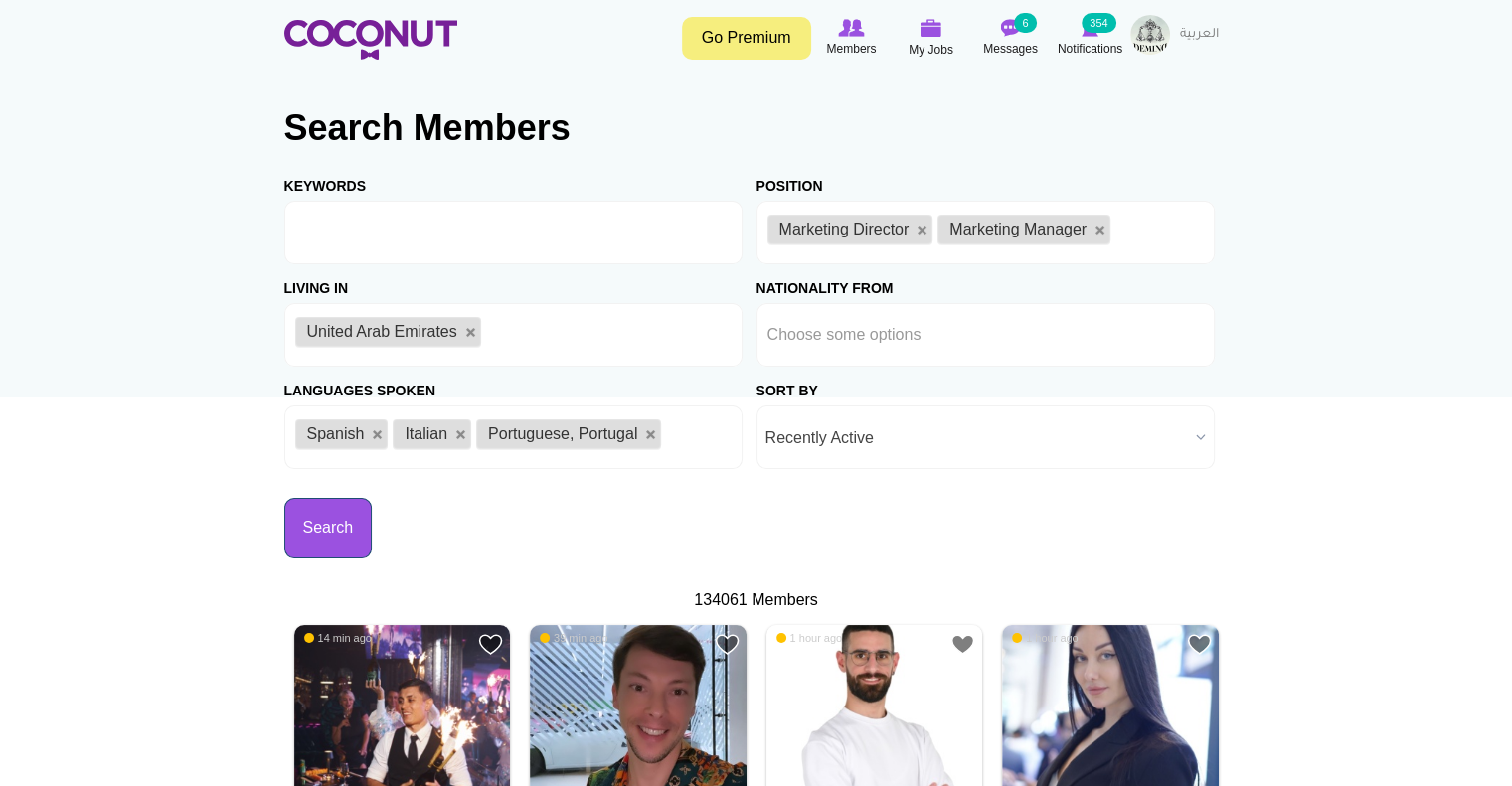 click on "Search" at bounding box center (328, 528) 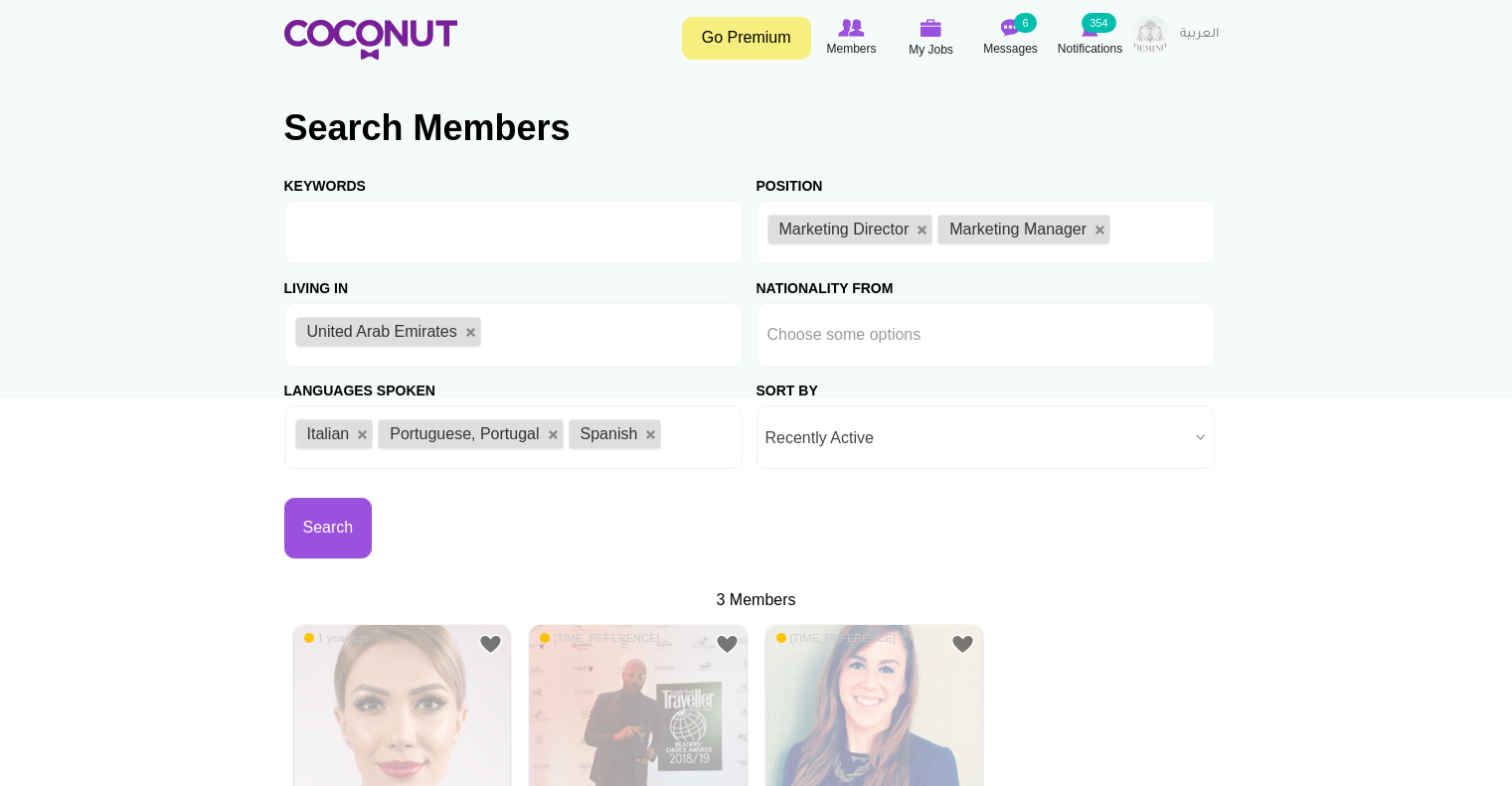 scroll, scrollTop: 0, scrollLeft: 0, axis: both 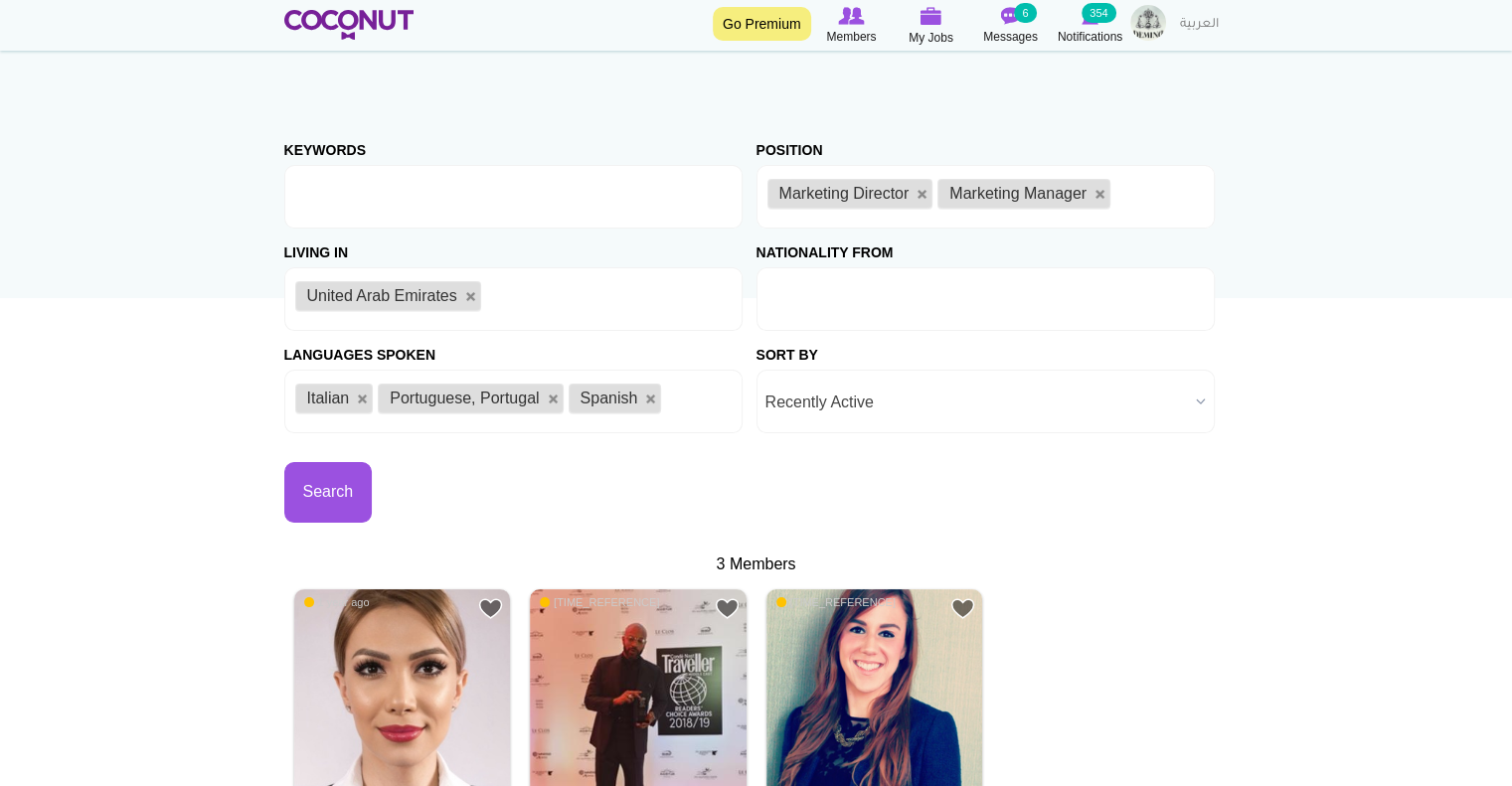 click at bounding box center (985, 299) 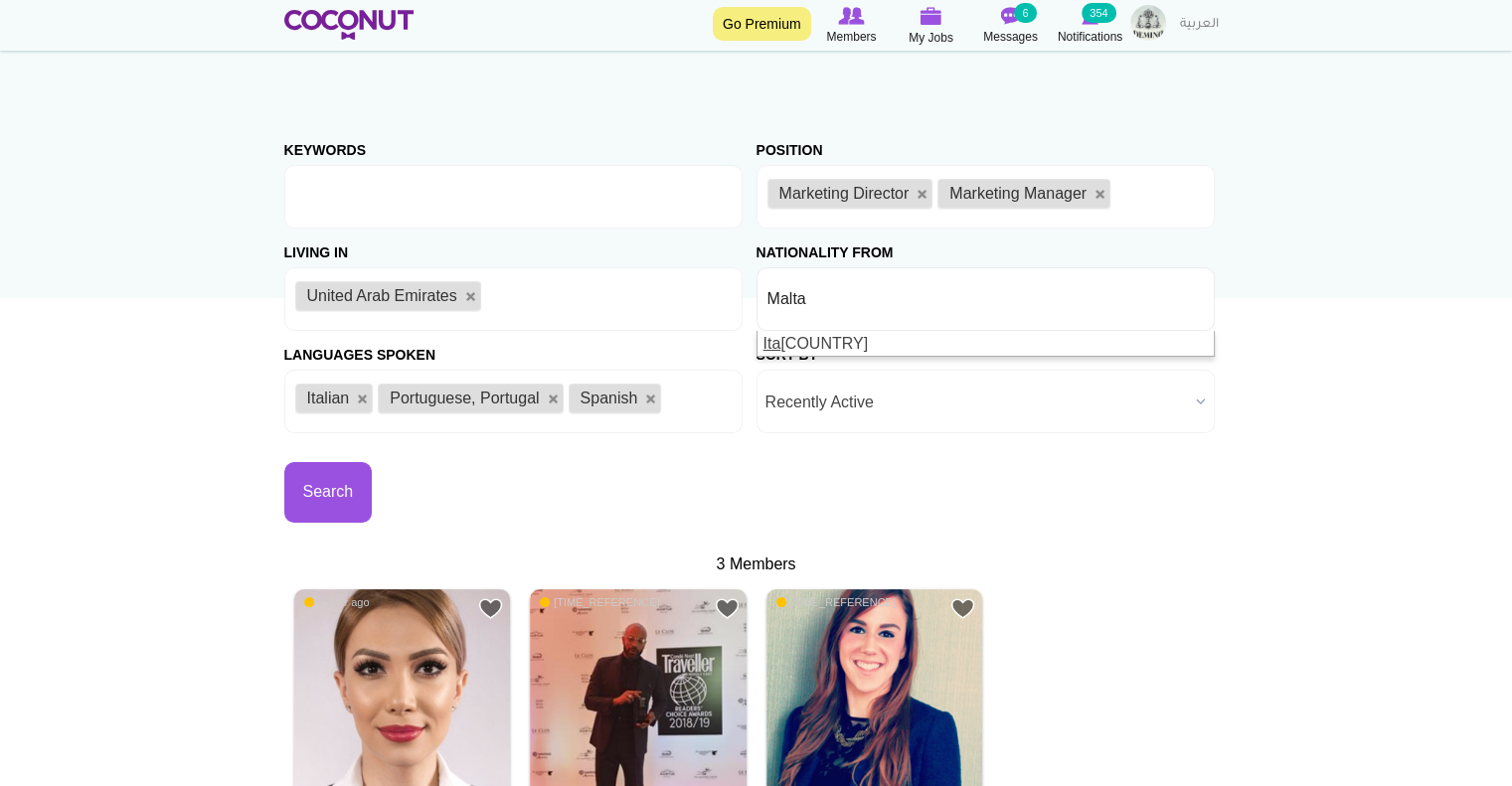 type on "ita" 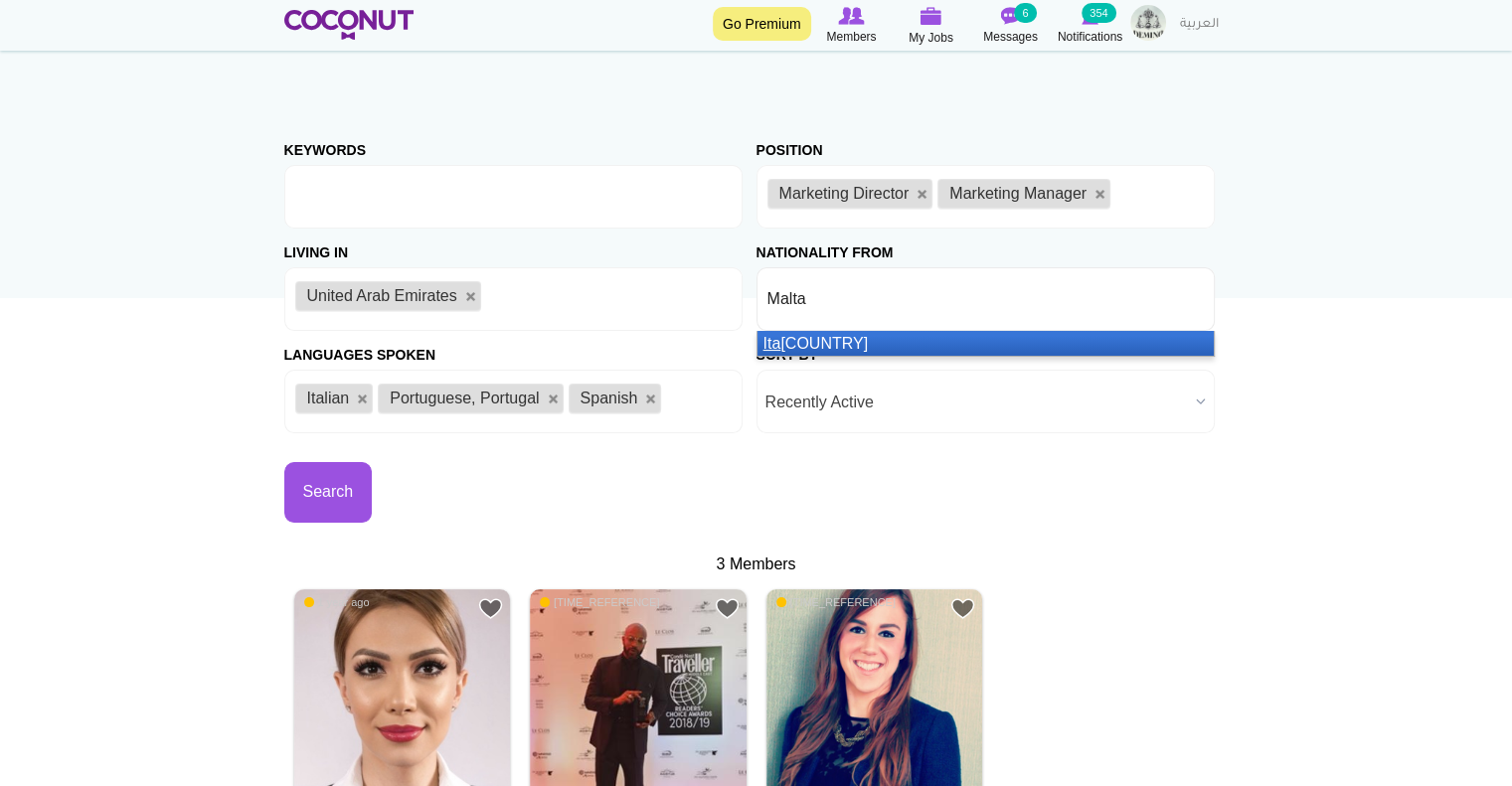 click on "Ita ly" at bounding box center [985, 343] 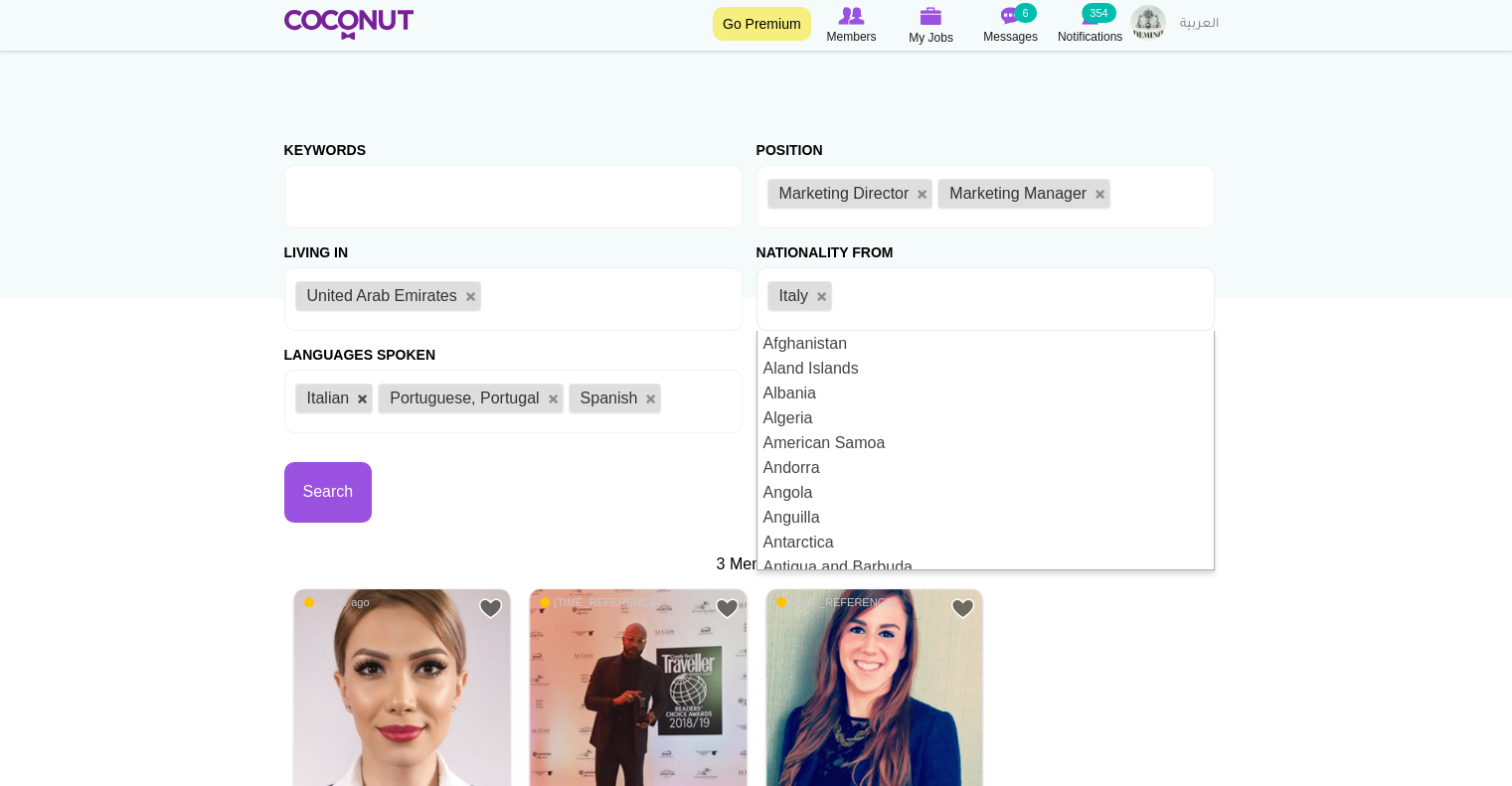 click at bounding box center [363, 399] 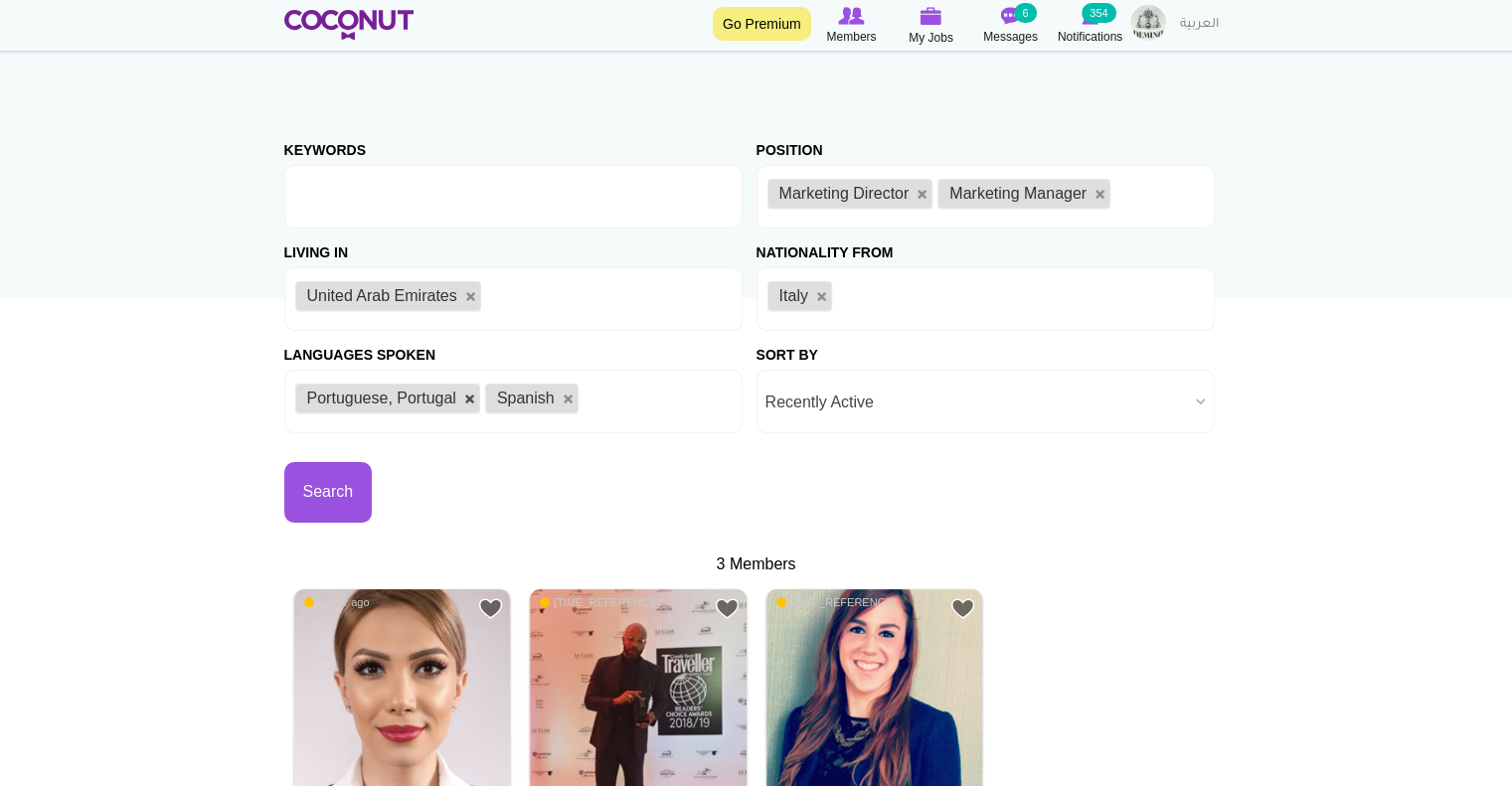 click at bounding box center (470, 399) 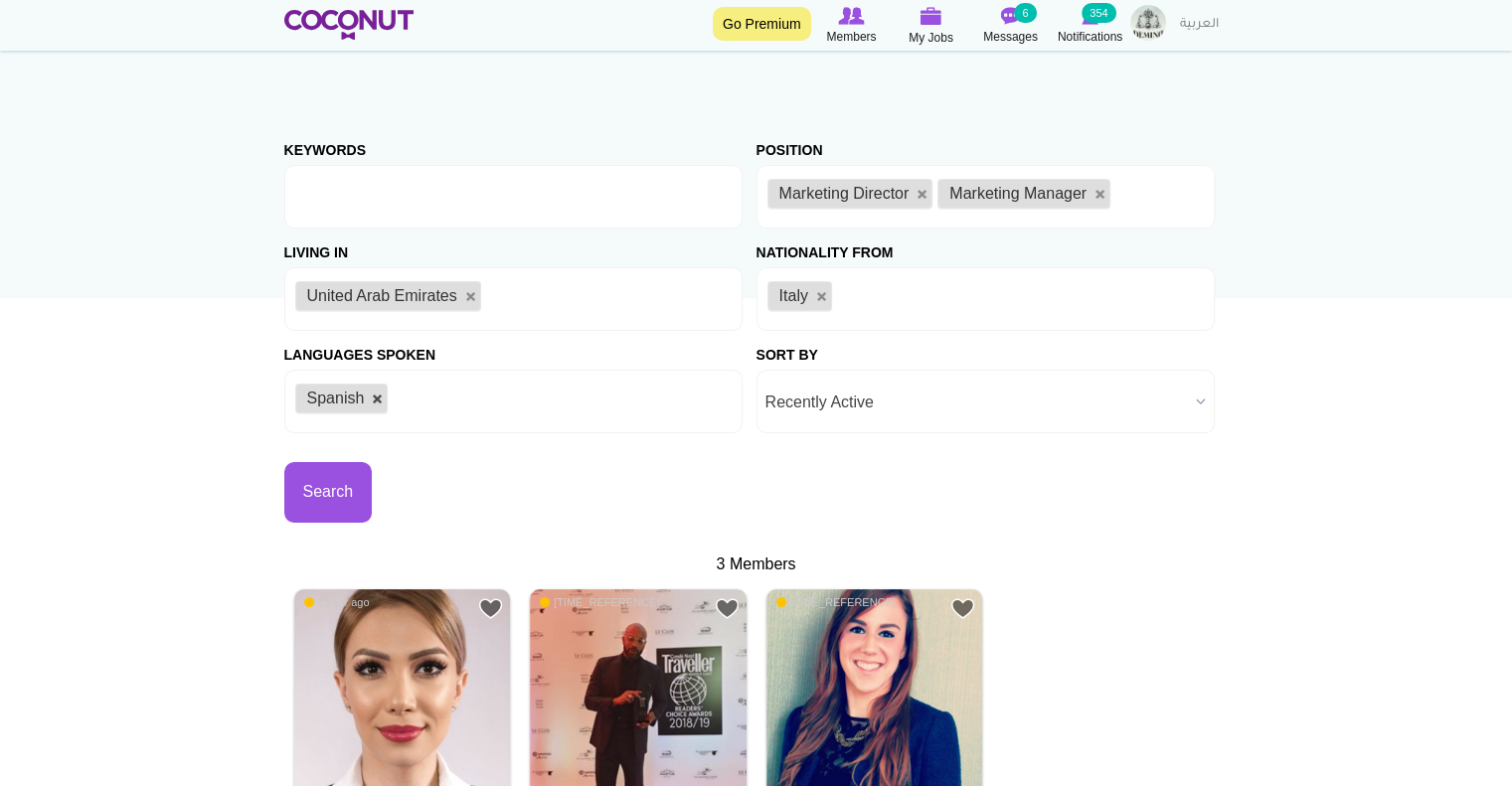 click at bounding box center (378, 399) 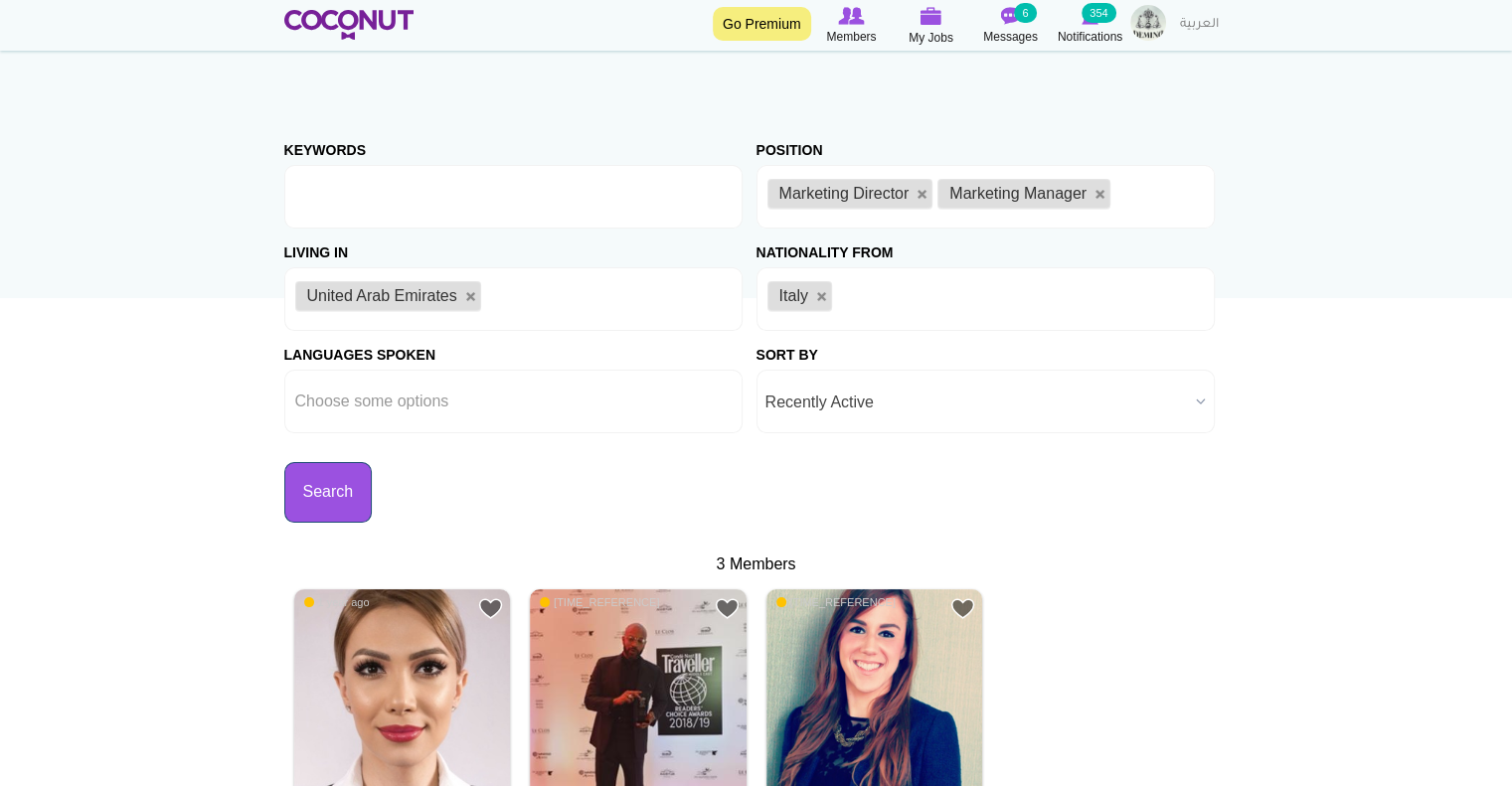 click on "Search" at bounding box center (328, 492) 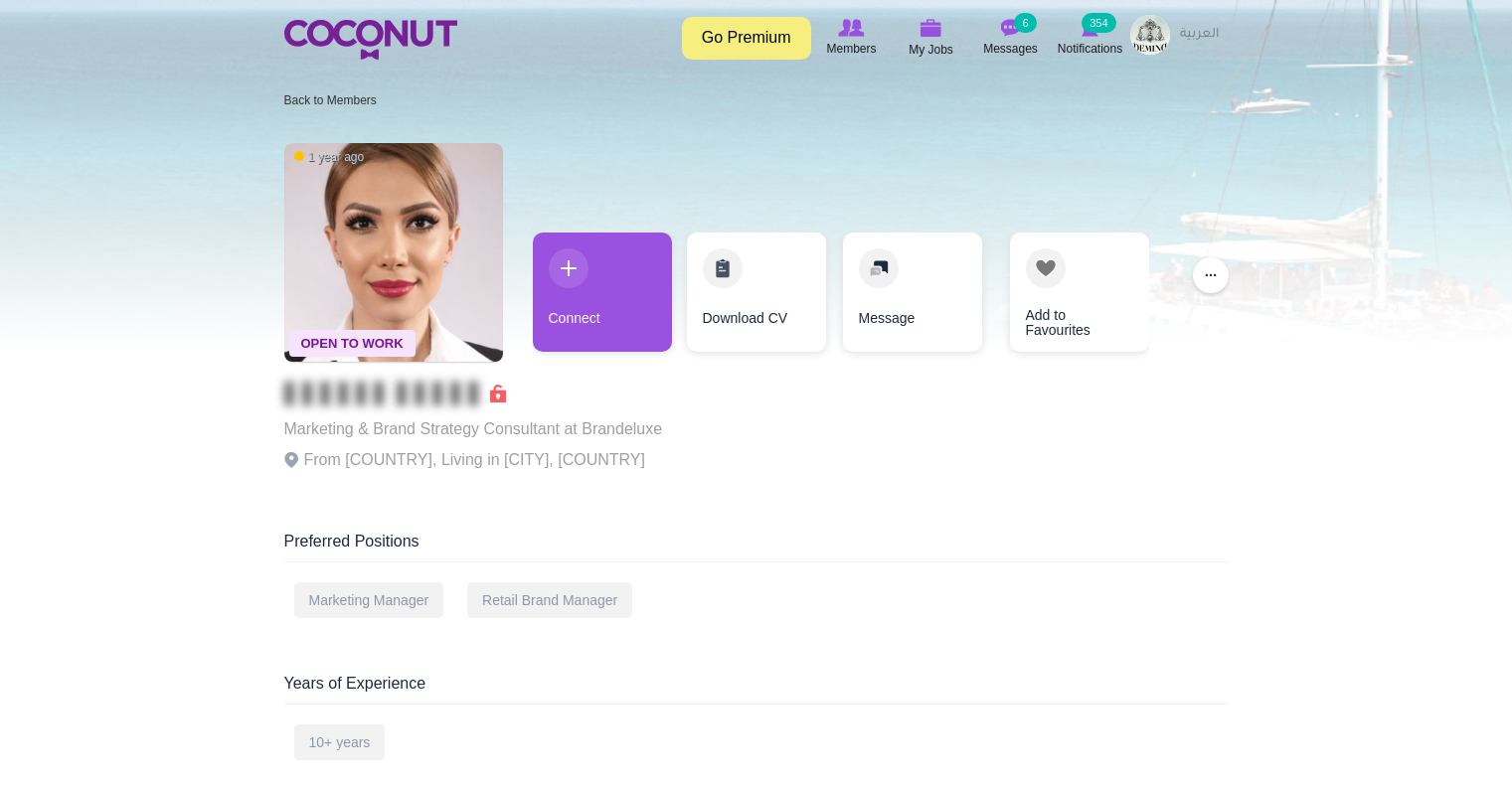 scroll, scrollTop: 0, scrollLeft: 0, axis: both 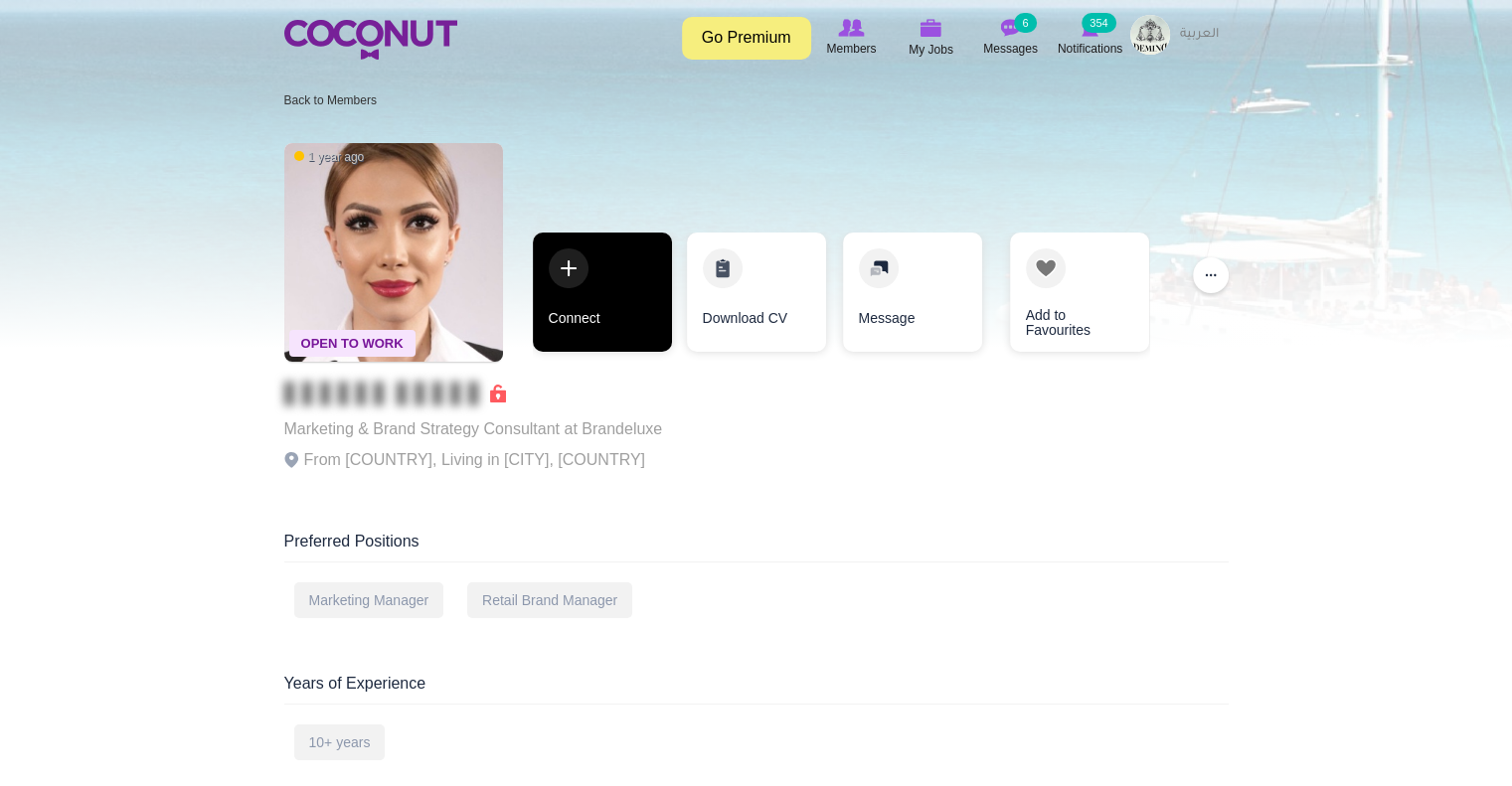 click on "Connect" at bounding box center (602, 292) 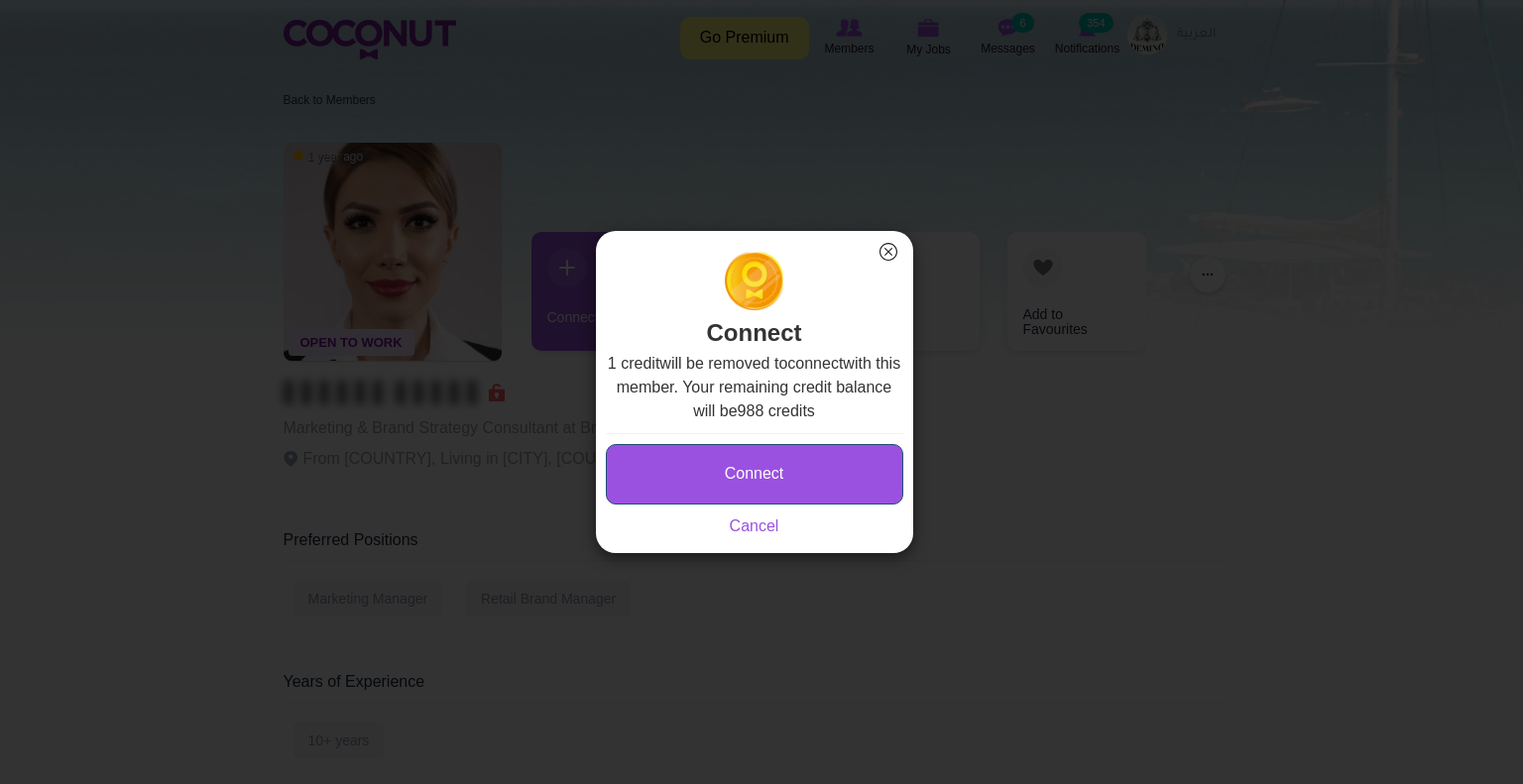 click on "Connect" at bounding box center (755, 474) 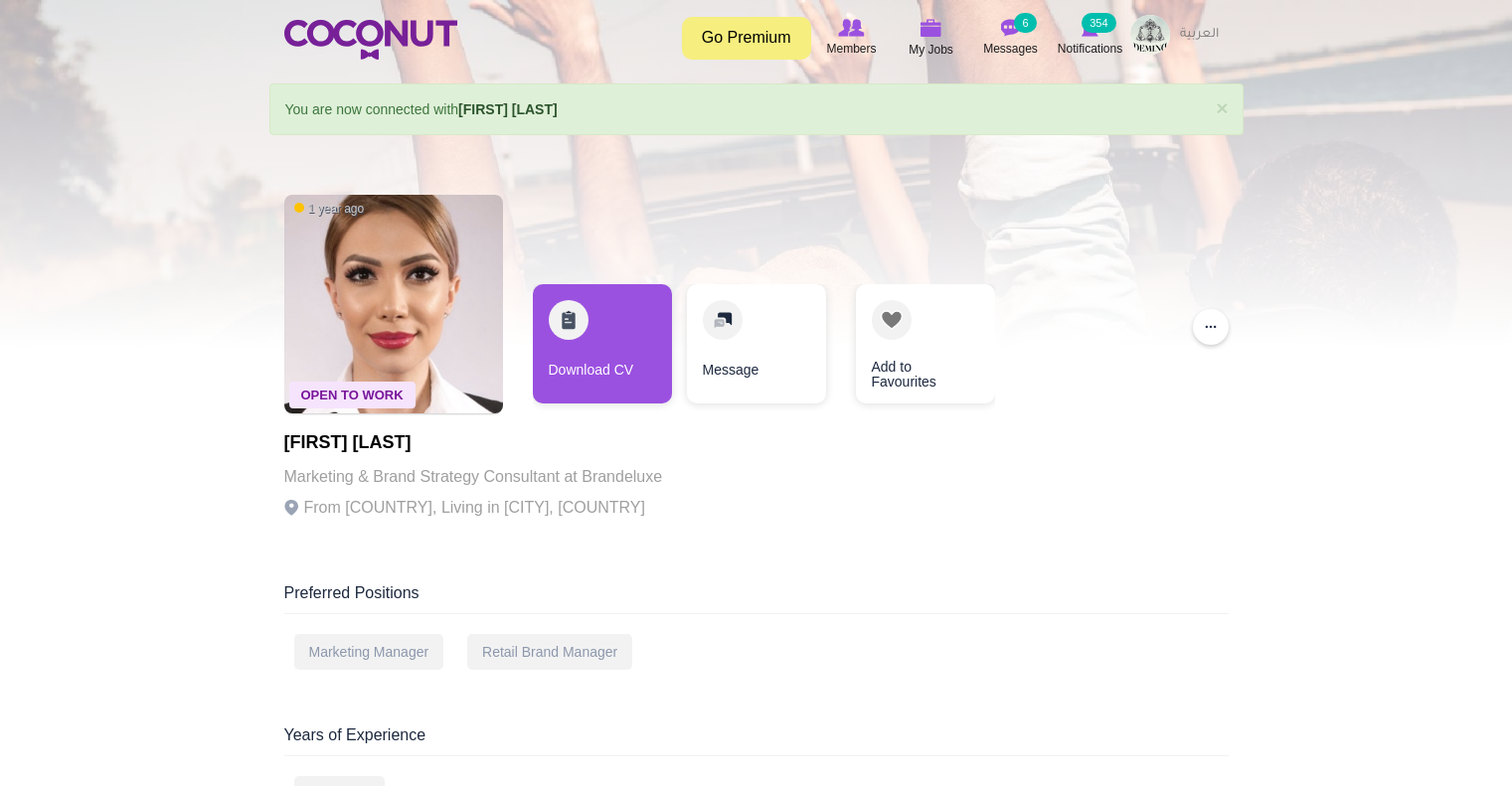scroll, scrollTop: 0, scrollLeft: 0, axis: both 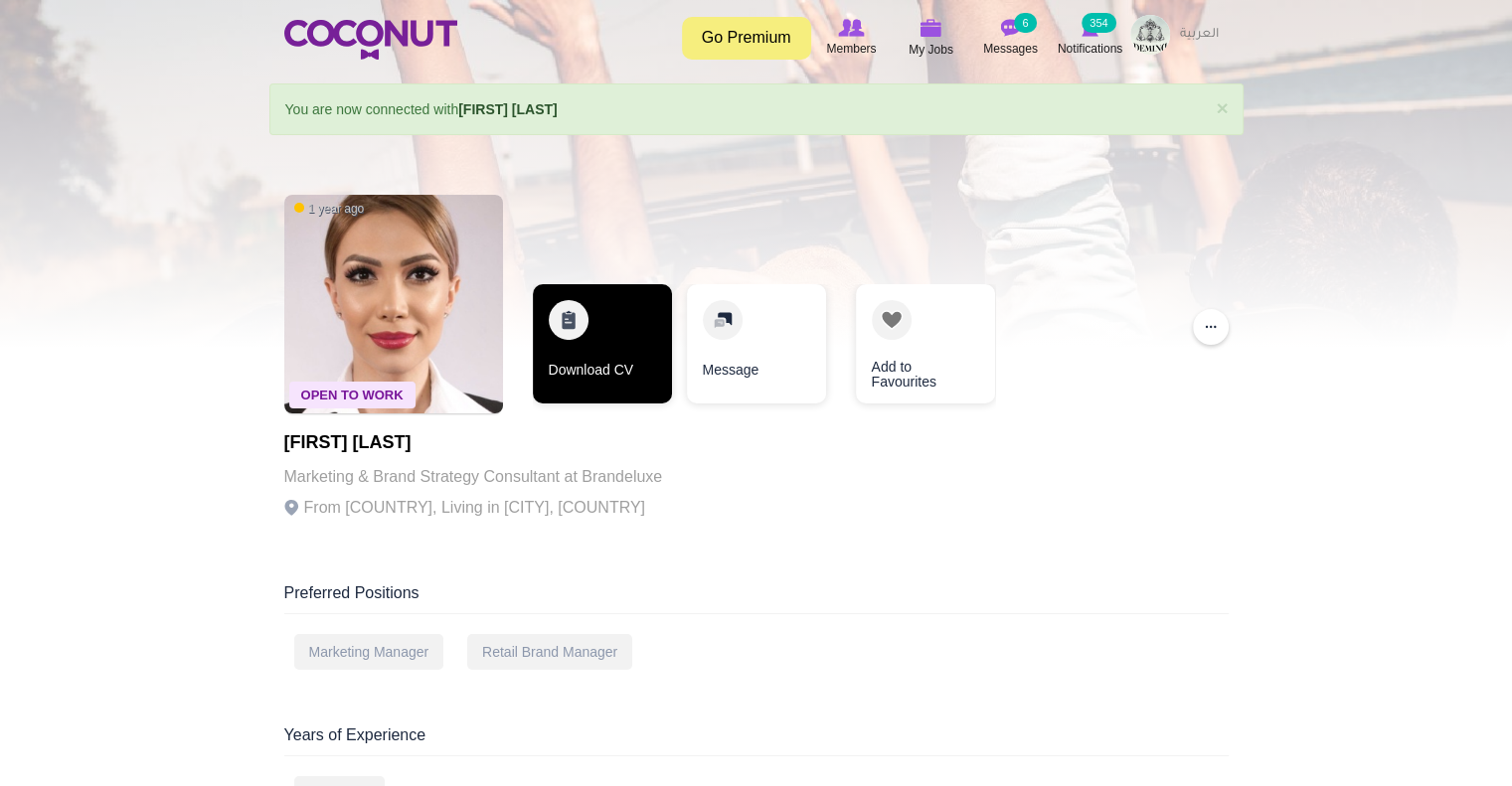 click on "Download CV" at bounding box center (602, 344) 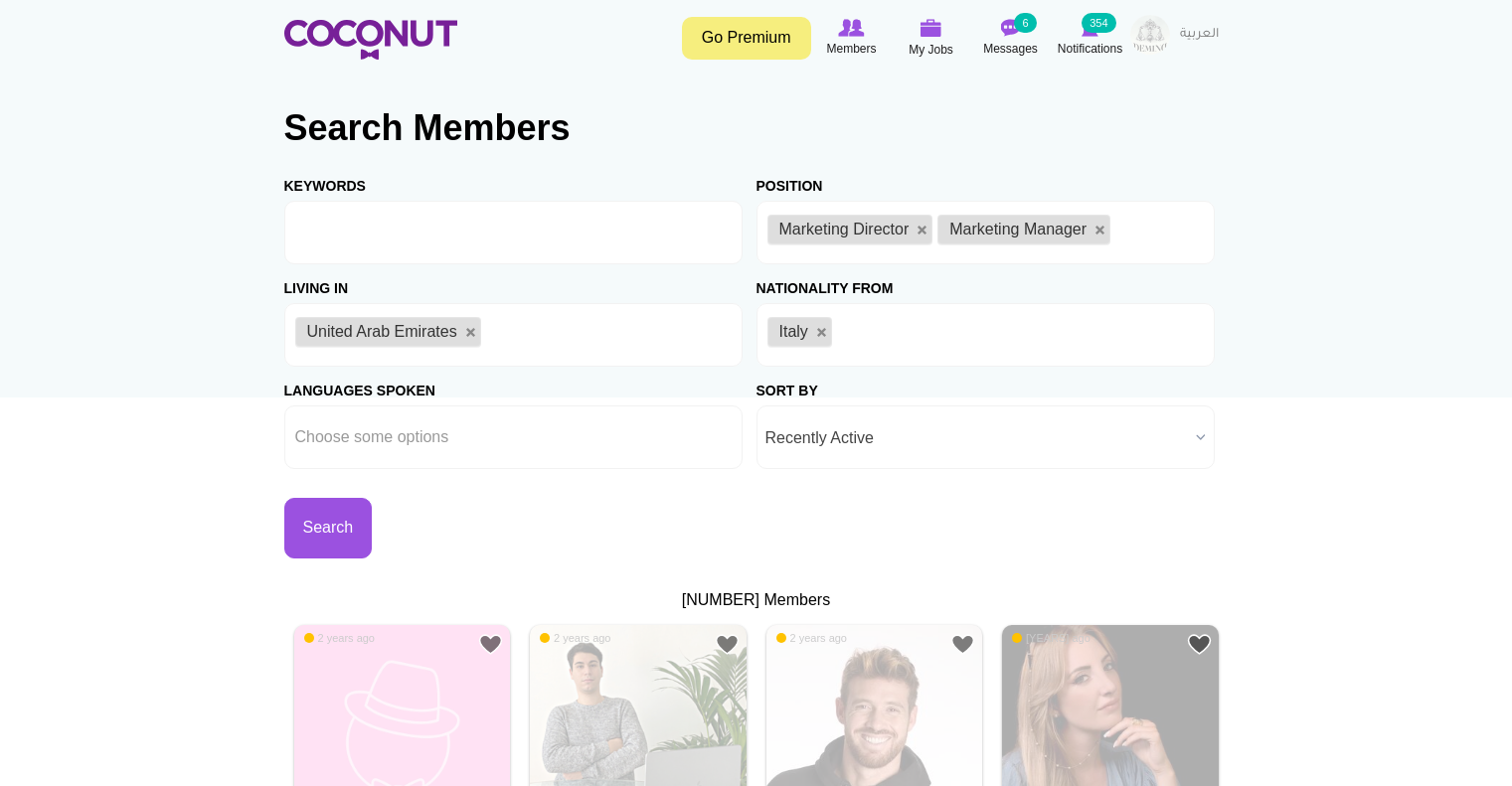 scroll, scrollTop: 0, scrollLeft: 0, axis: both 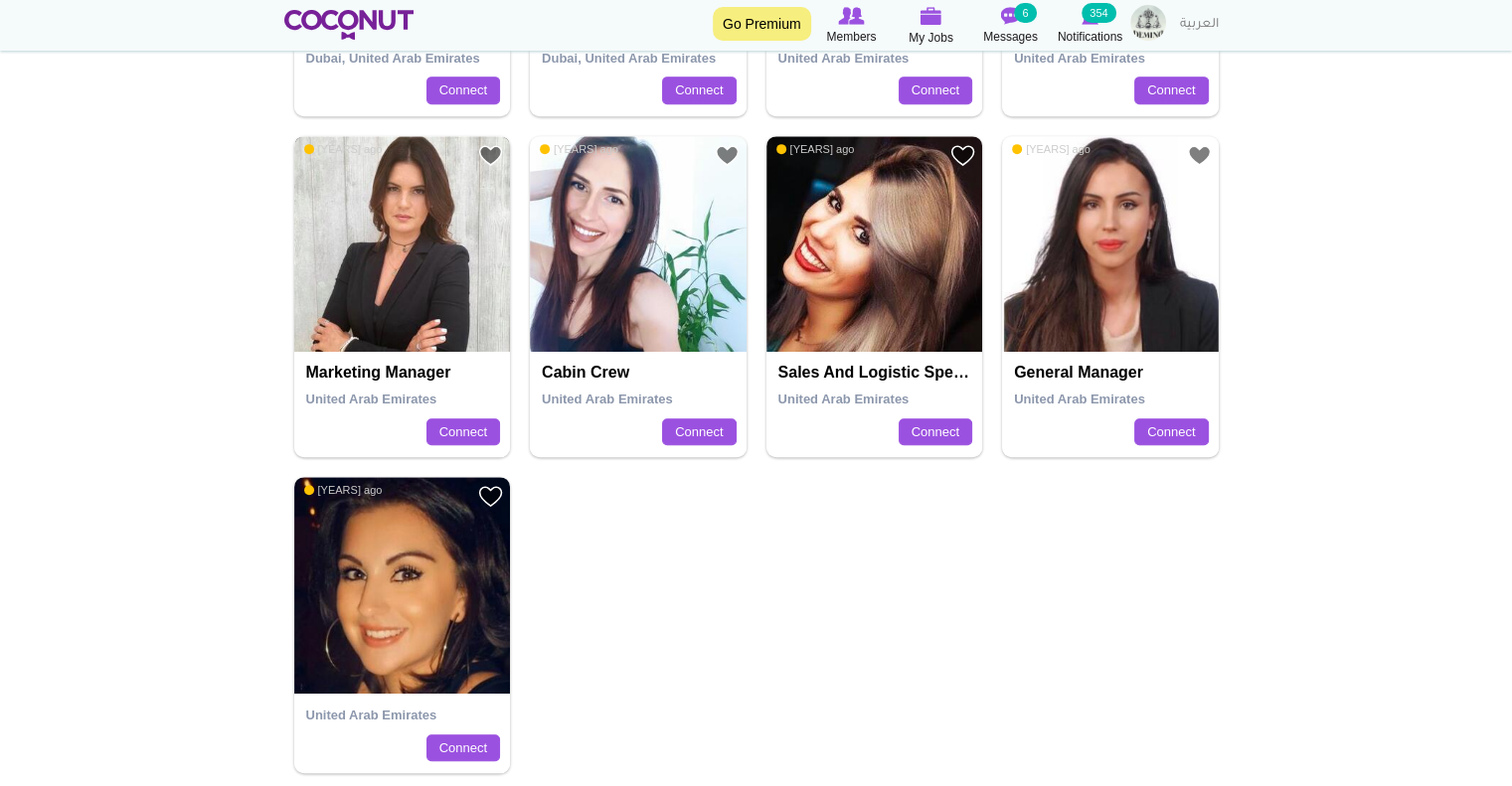 click at bounding box center [403, 244] 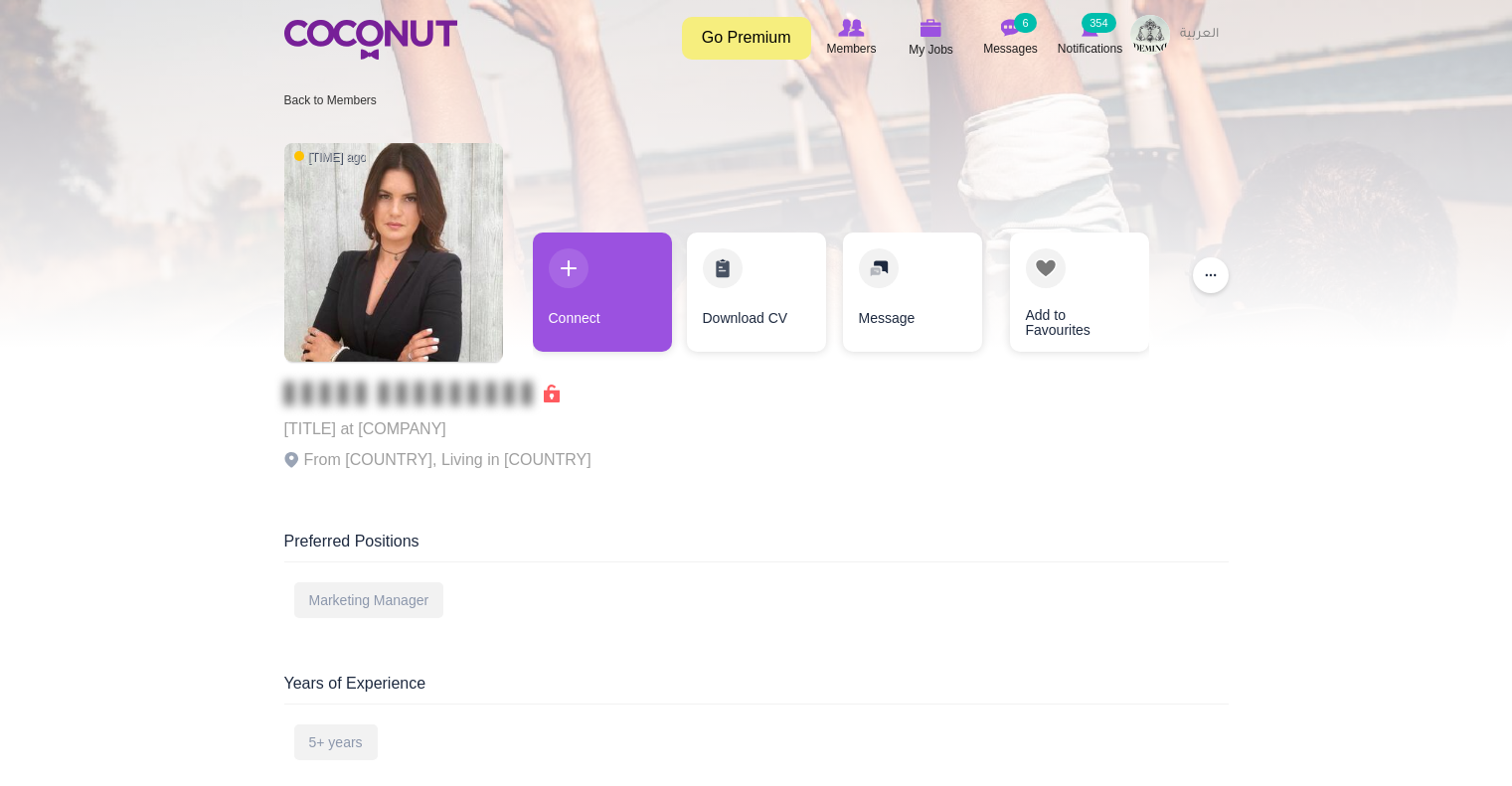 scroll, scrollTop: 0, scrollLeft: 0, axis: both 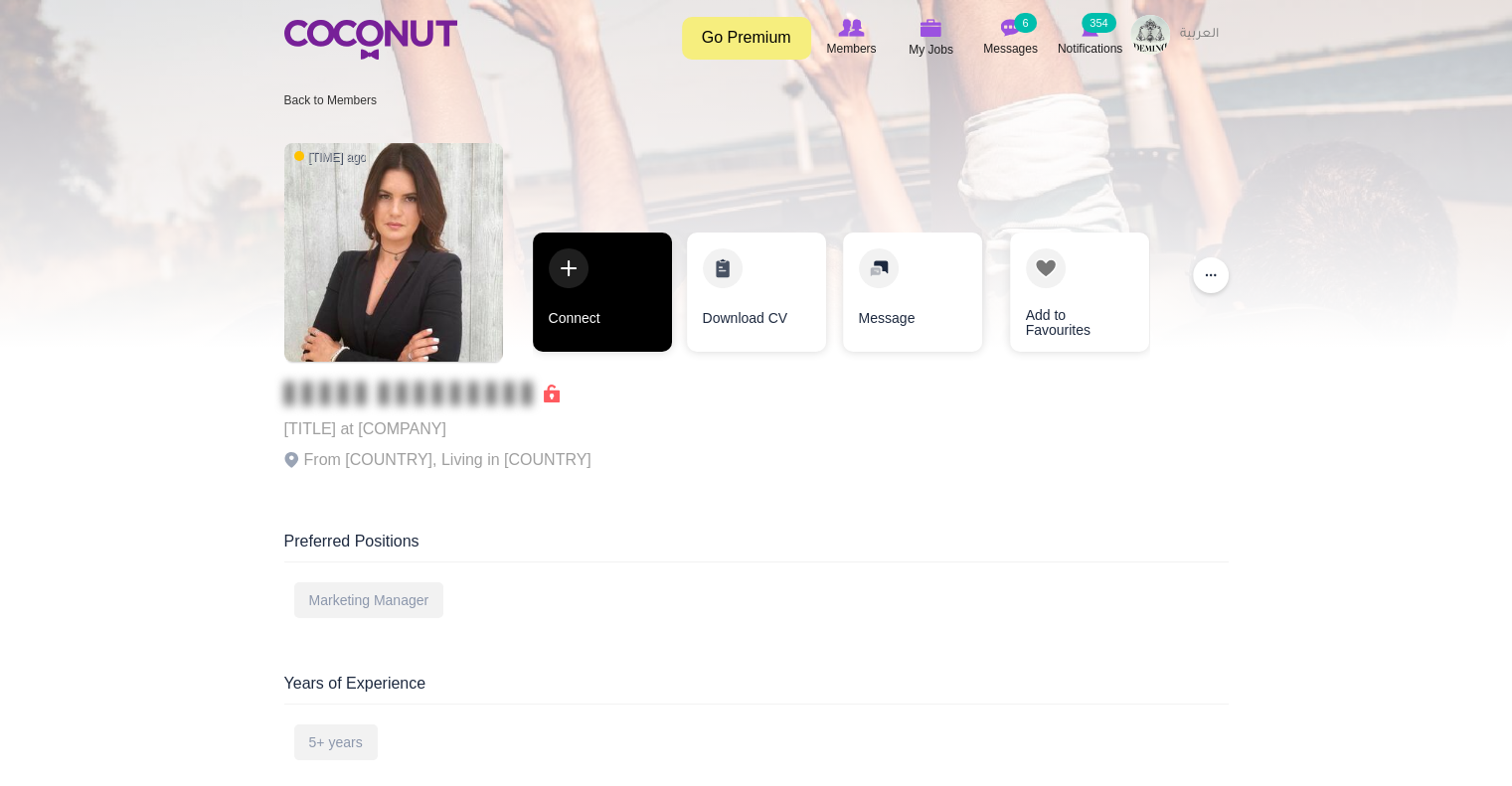 click on "Connect" at bounding box center (602, 292) 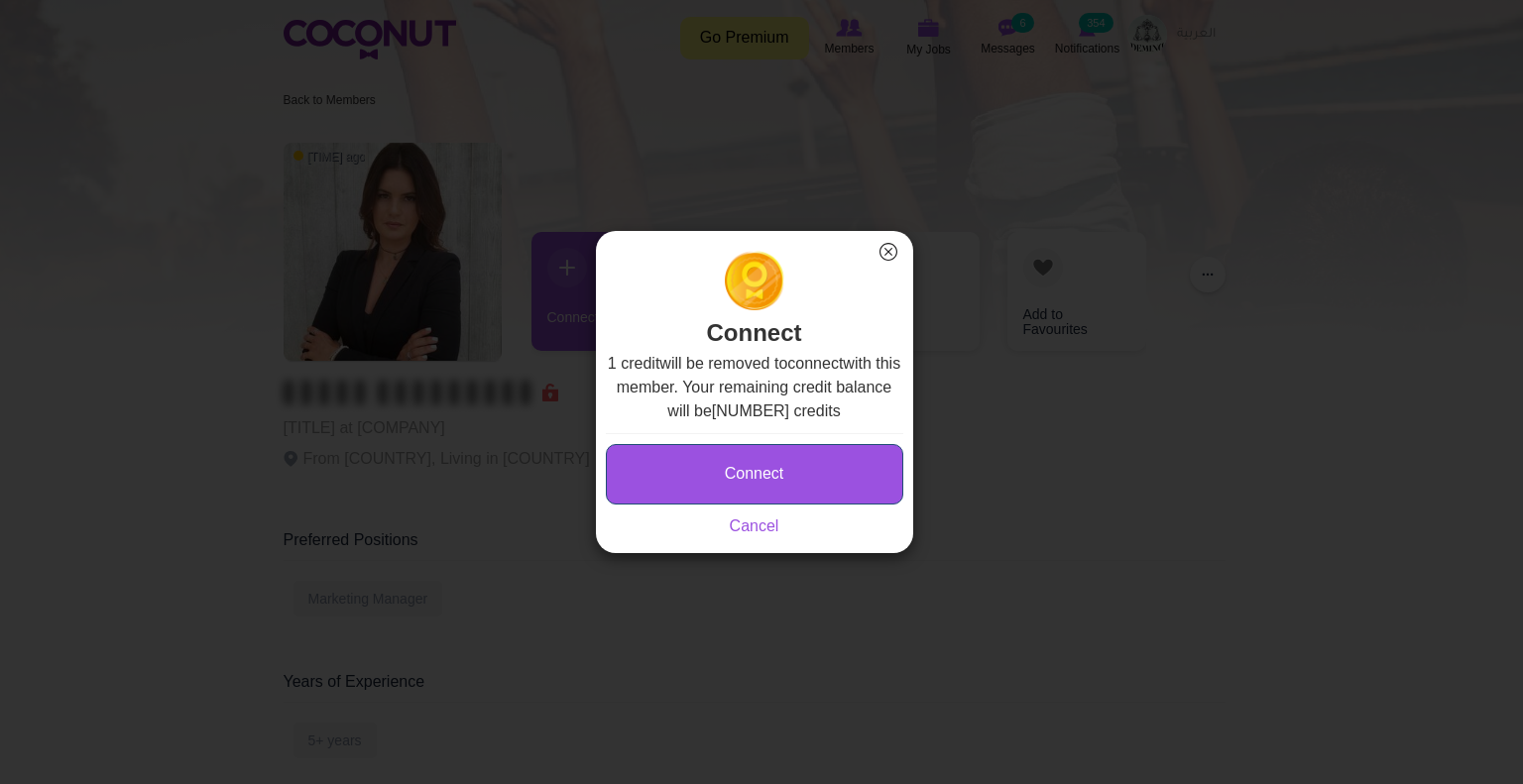 click on "Connect" at bounding box center (755, 474) 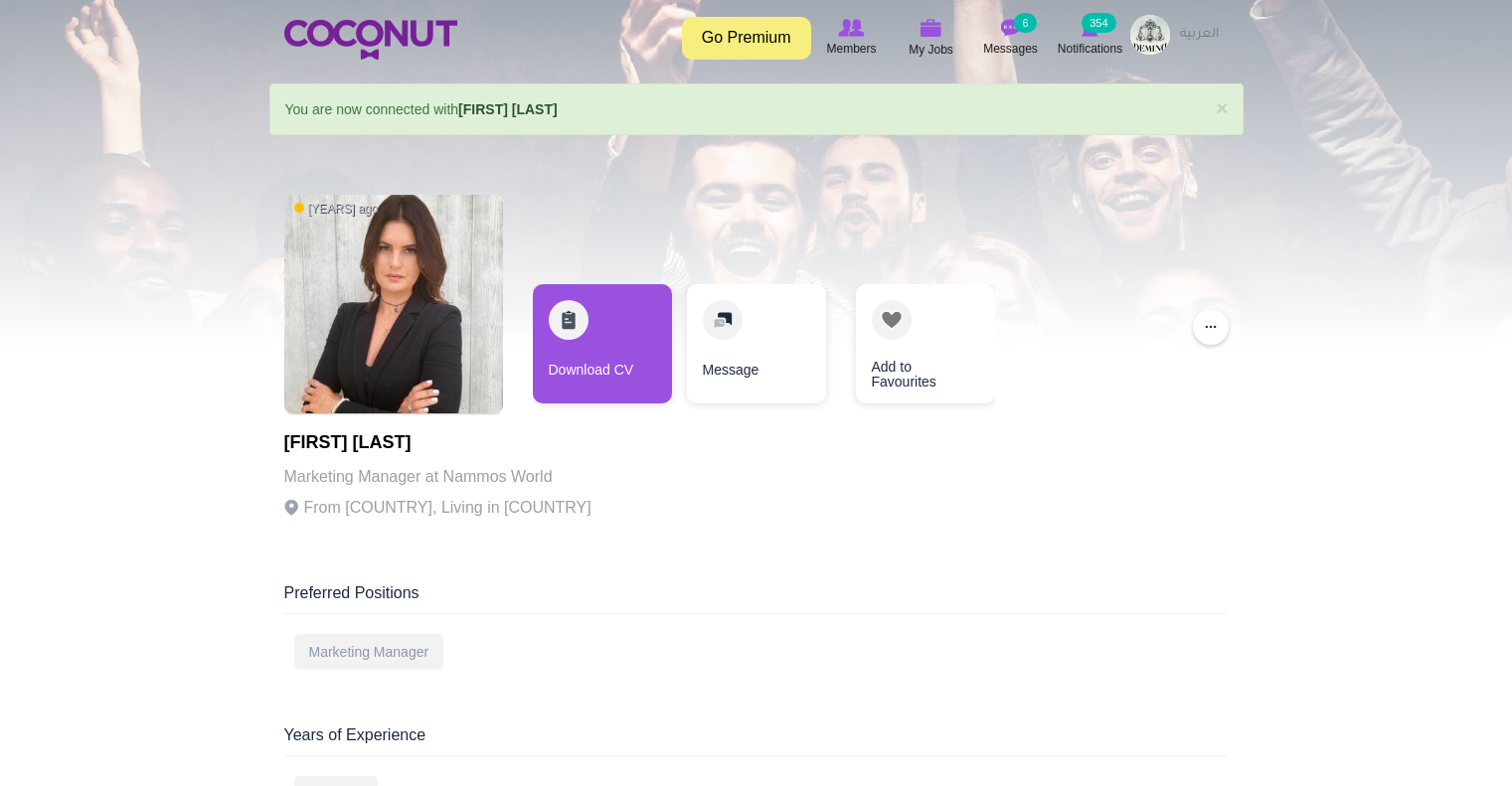 scroll, scrollTop: 0, scrollLeft: 0, axis: both 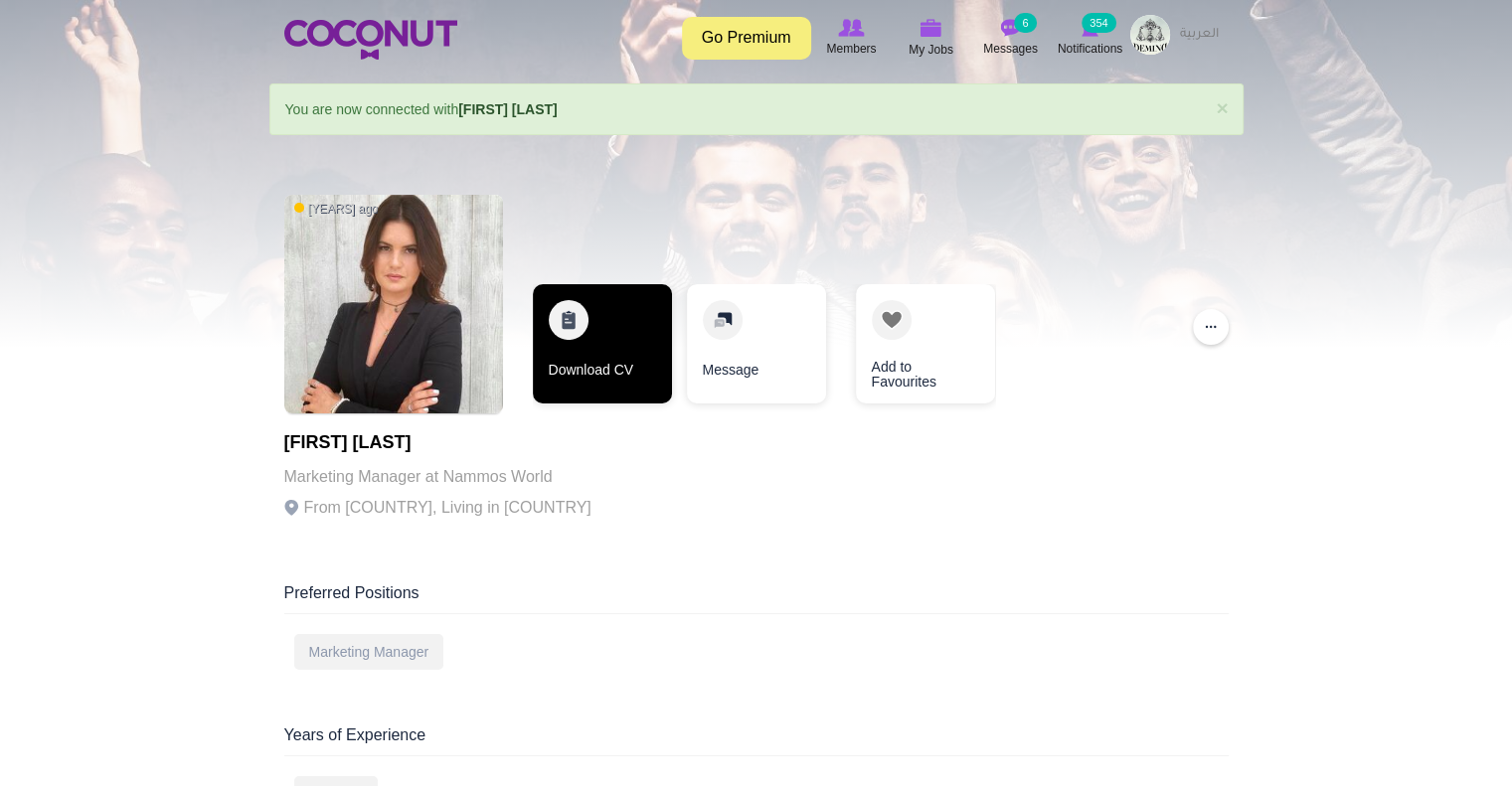 click on "Download CV" at bounding box center (602, 344) 